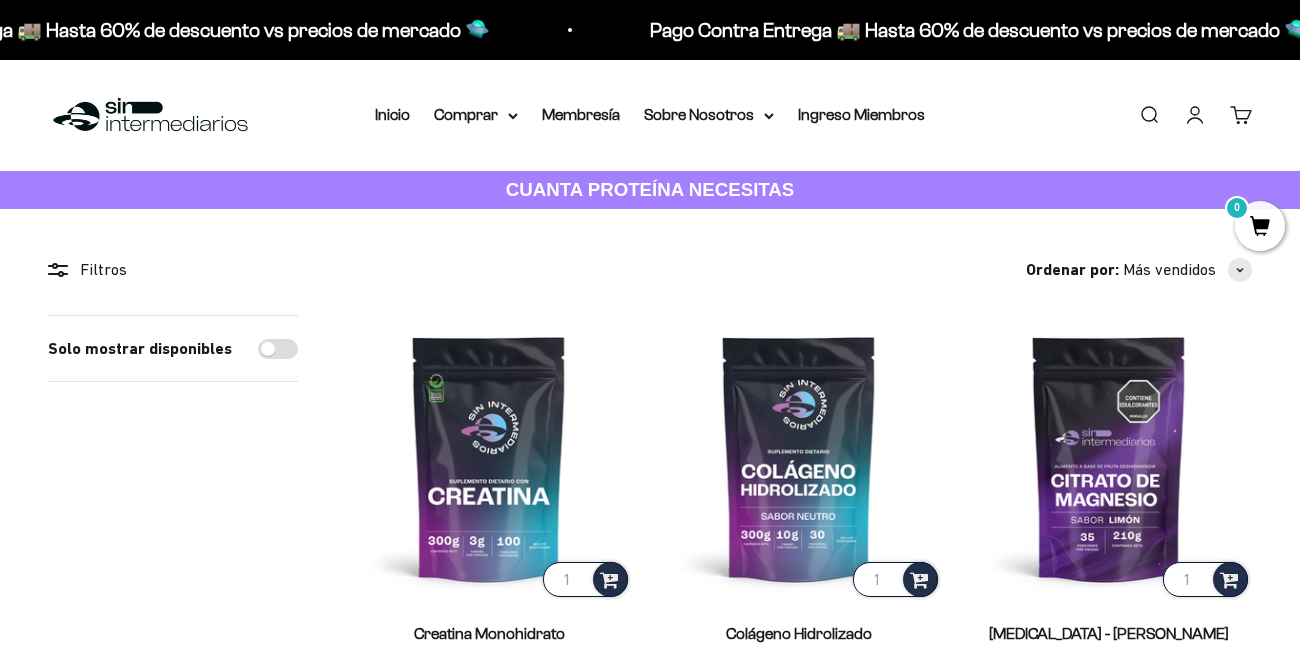 scroll, scrollTop: 0, scrollLeft: 0, axis: both 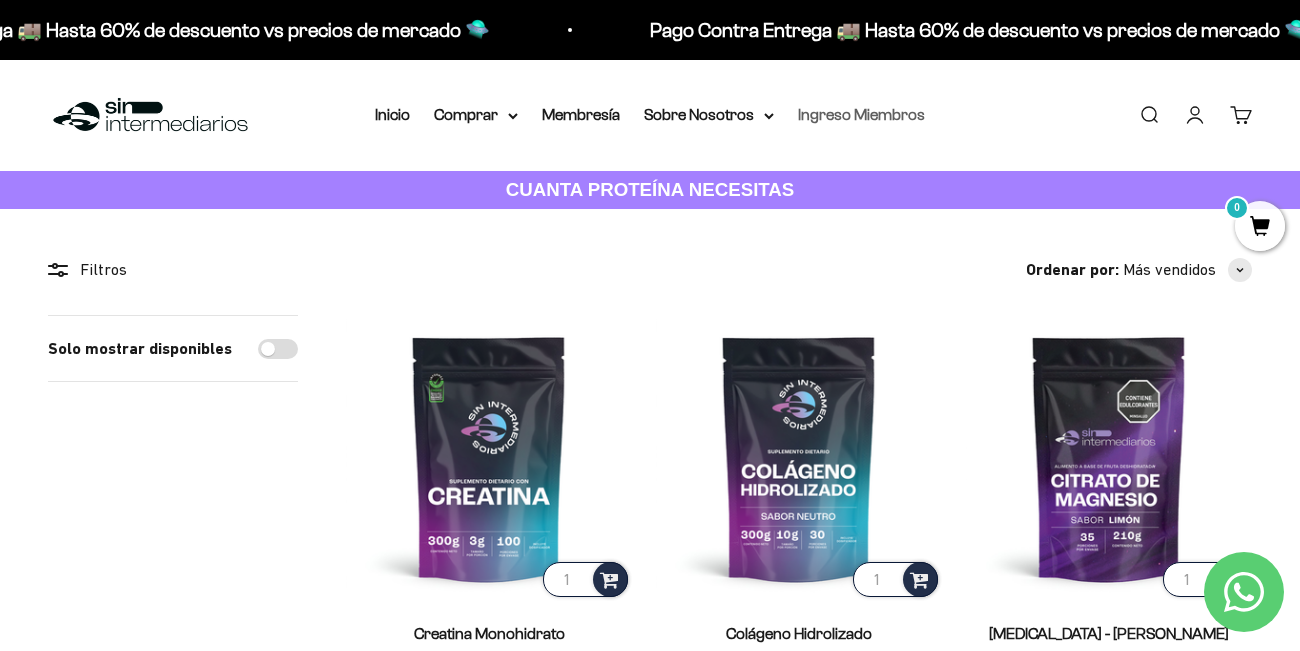 click on "Ingreso Miembros" at bounding box center [861, 114] 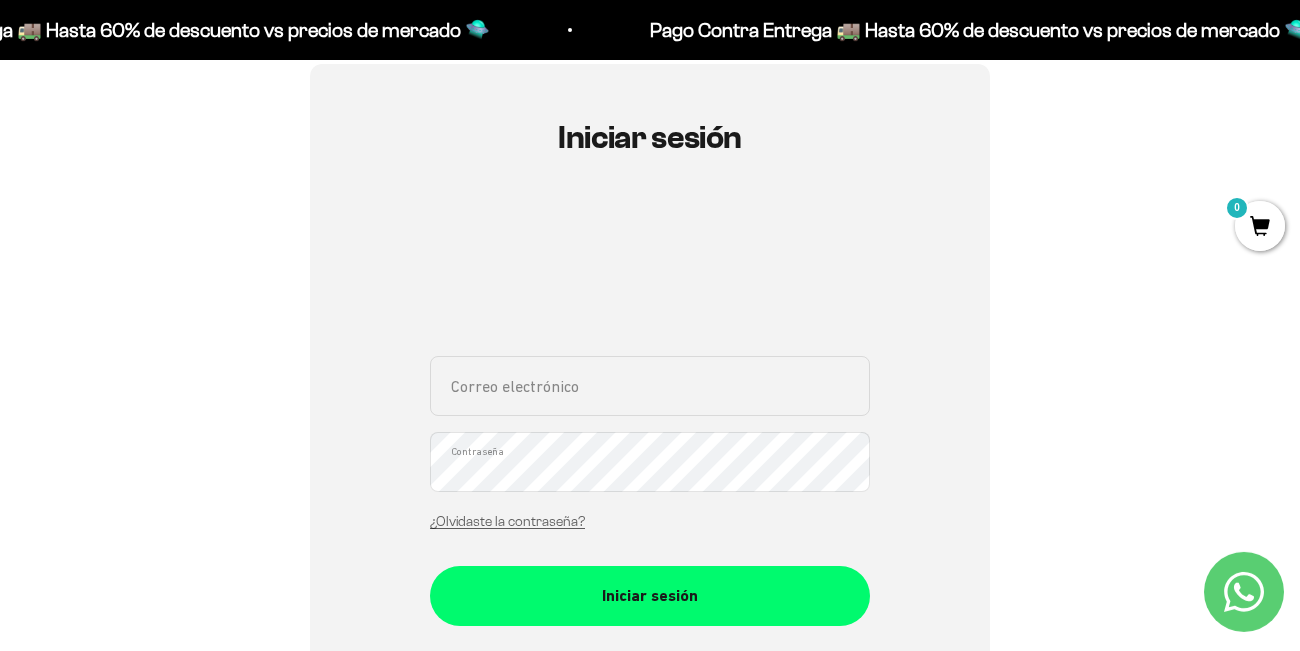 scroll, scrollTop: 276, scrollLeft: 0, axis: vertical 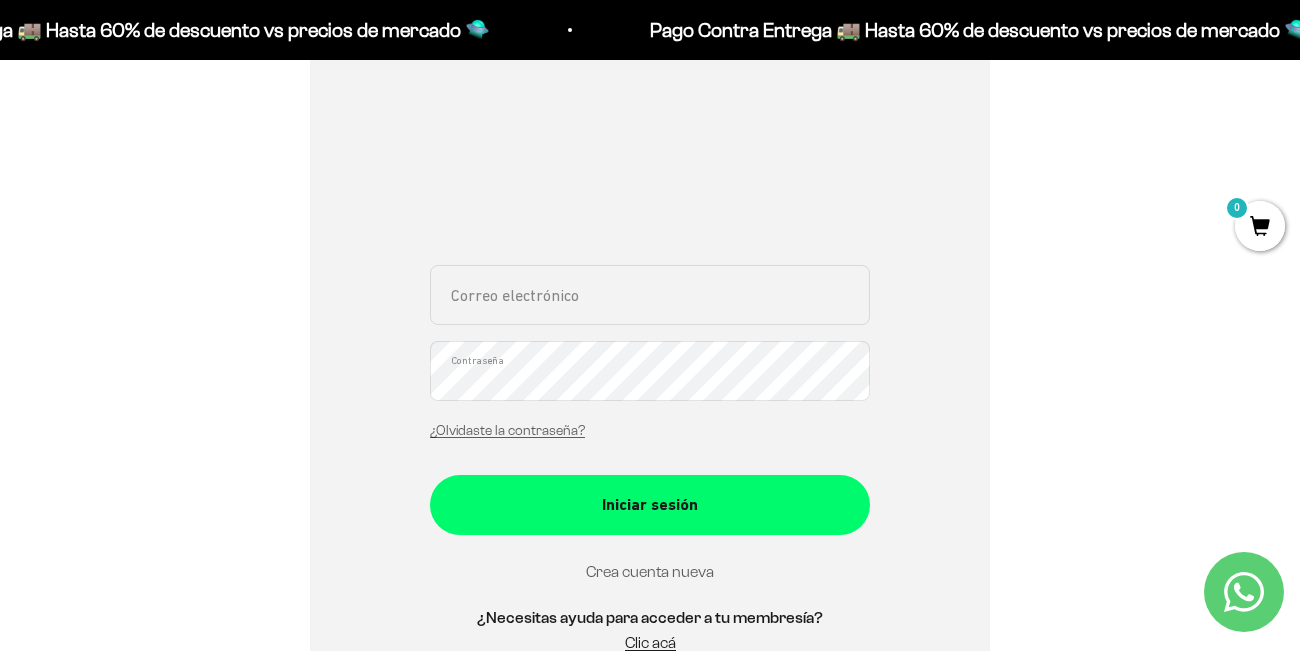 click on "Crea cuenta nueva" at bounding box center (650, 571) 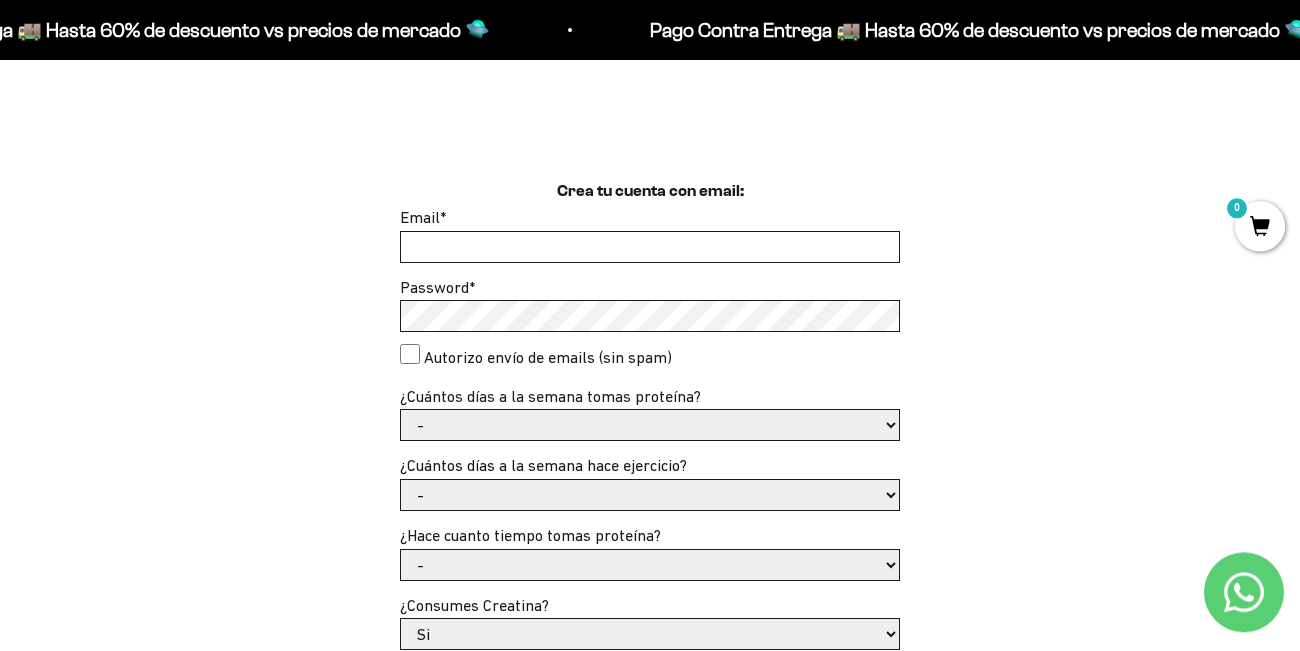 scroll, scrollTop: 276, scrollLeft: 0, axis: vertical 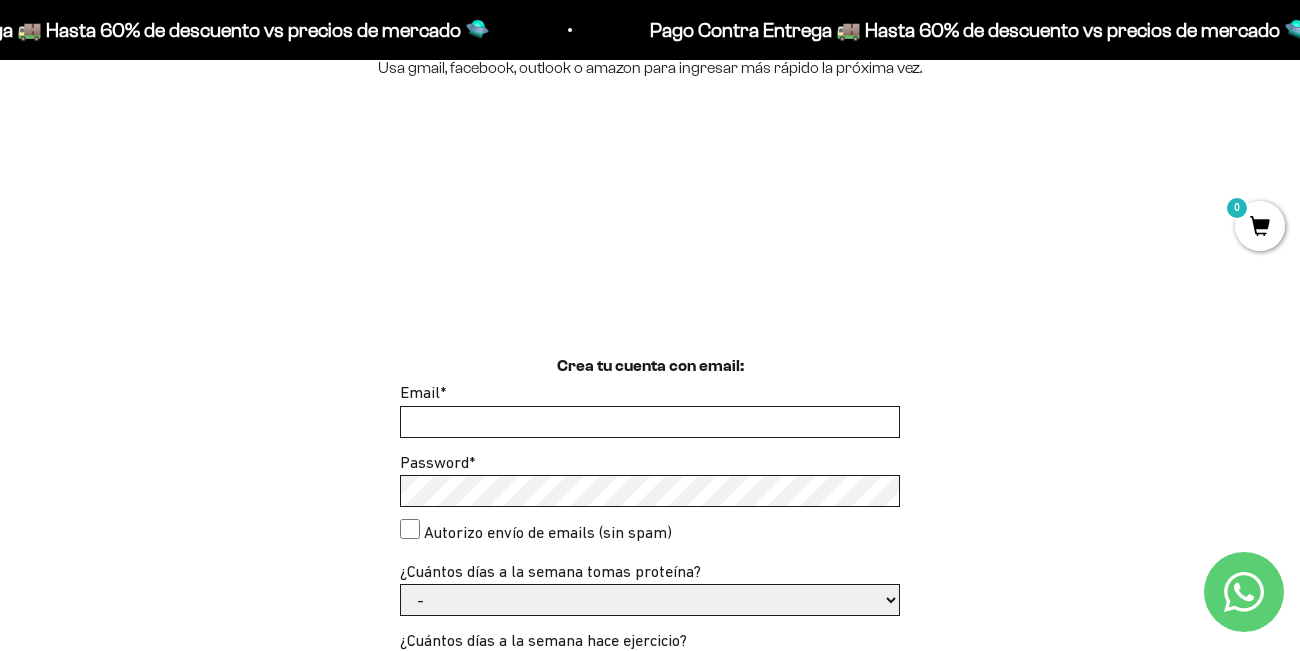 click on "Email
*" at bounding box center (650, 422) 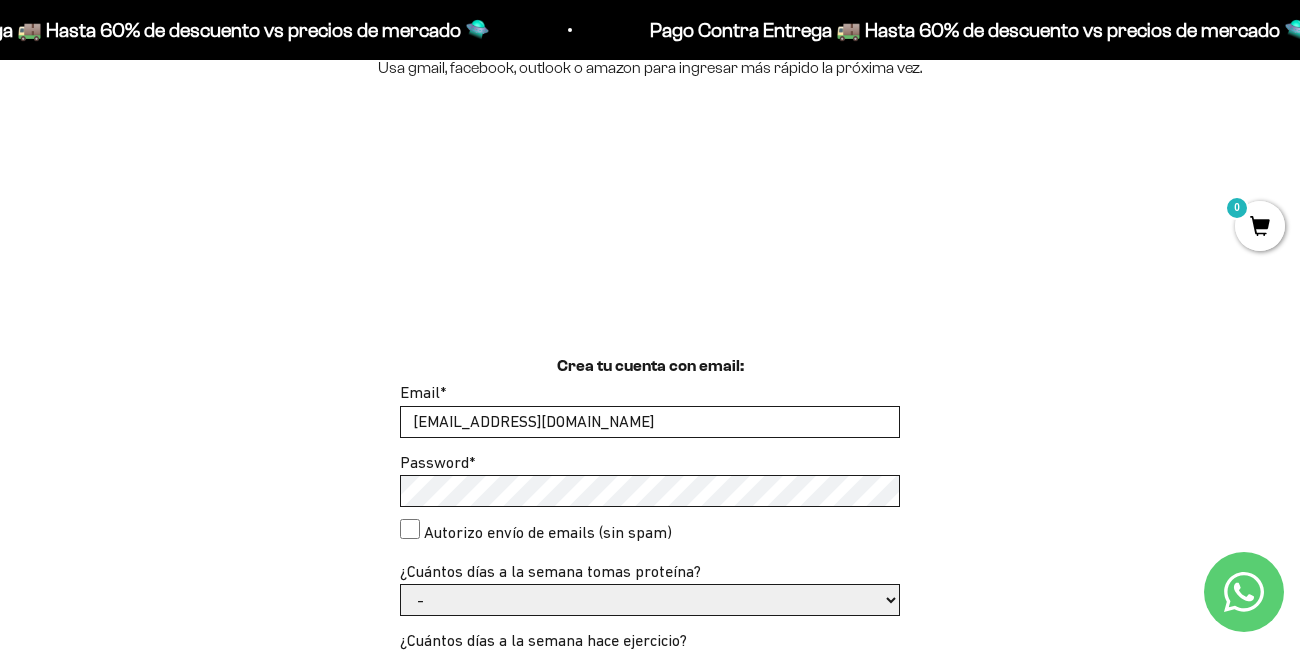 type on "[EMAIL_ADDRESS][DOMAIN_NAME]" 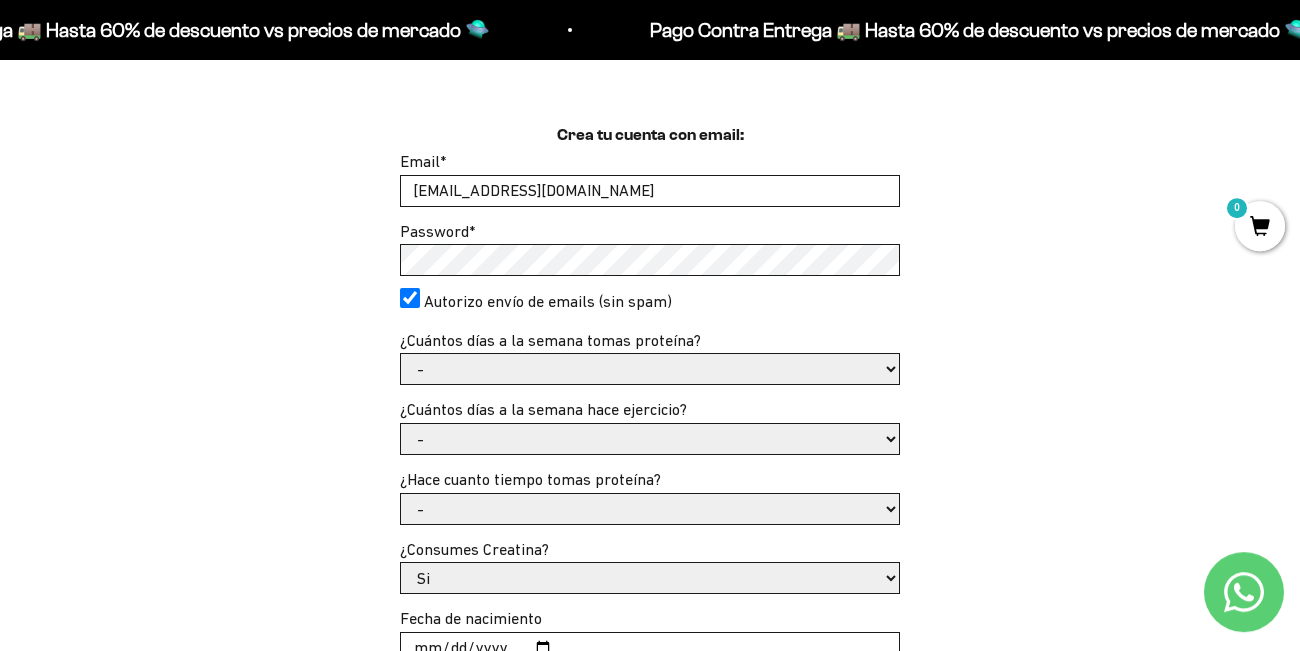 scroll, scrollTop: 552, scrollLeft: 0, axis: vertical 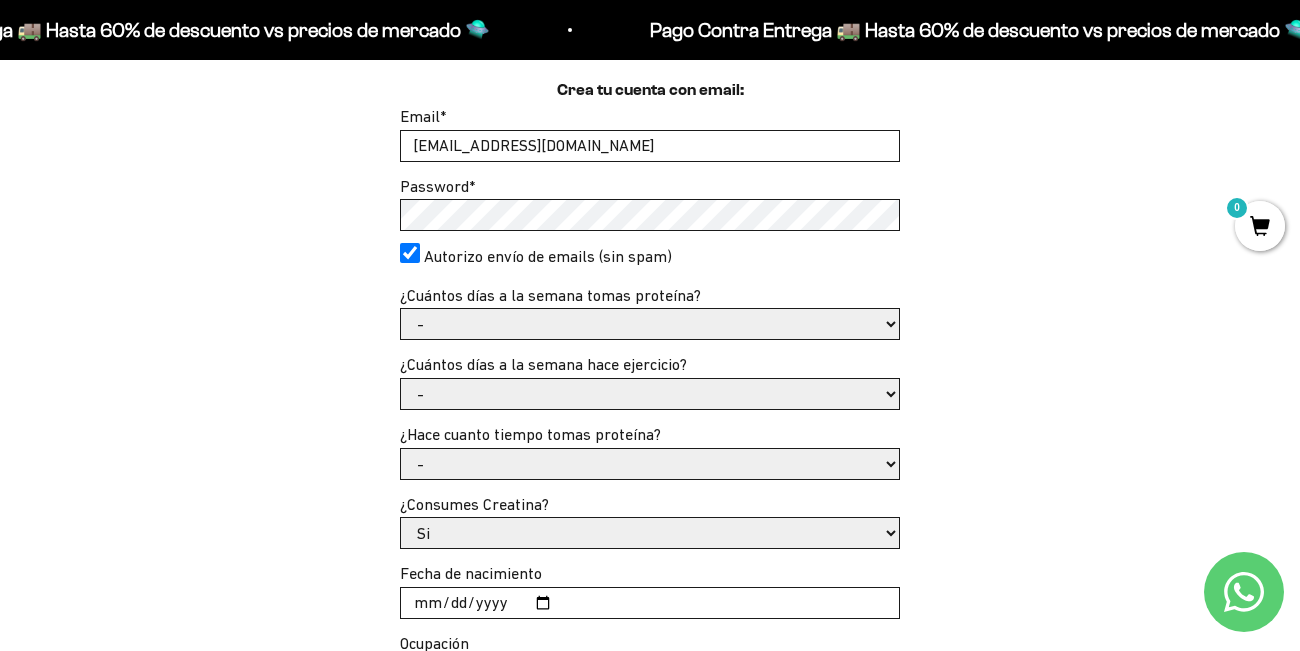 click on "-" at bounding box center (0, 0) 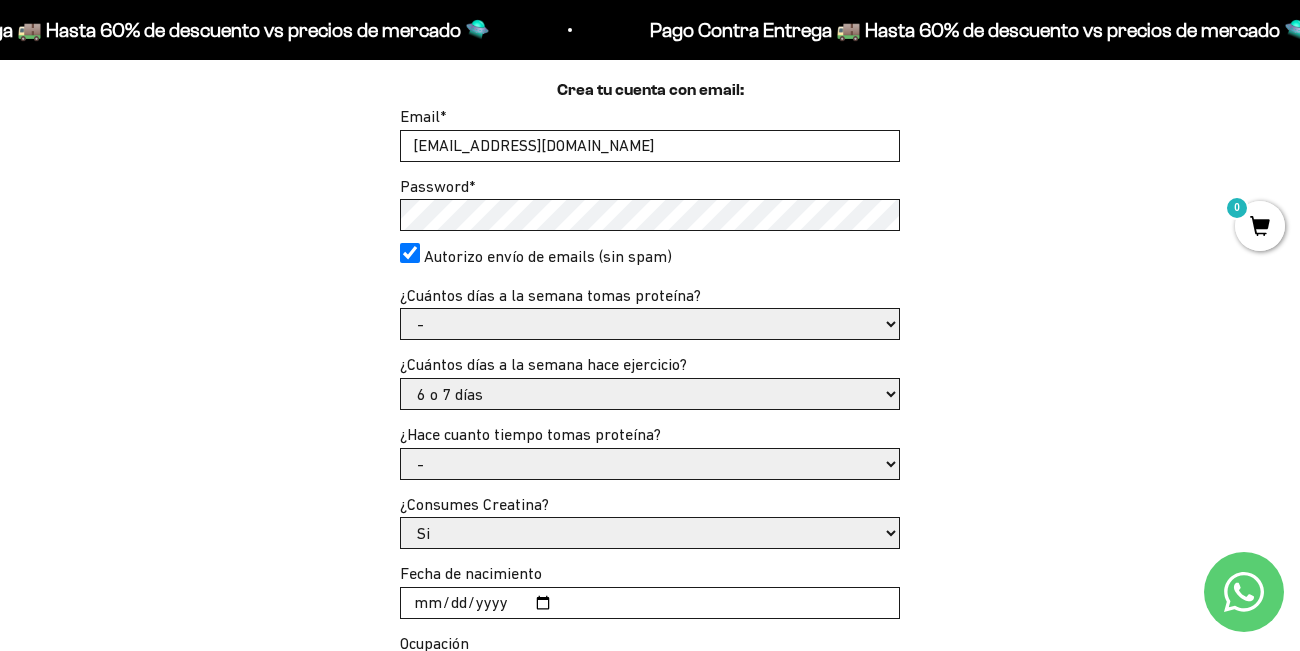 click on "6 o 7 días" at bounding box center [0, 0] 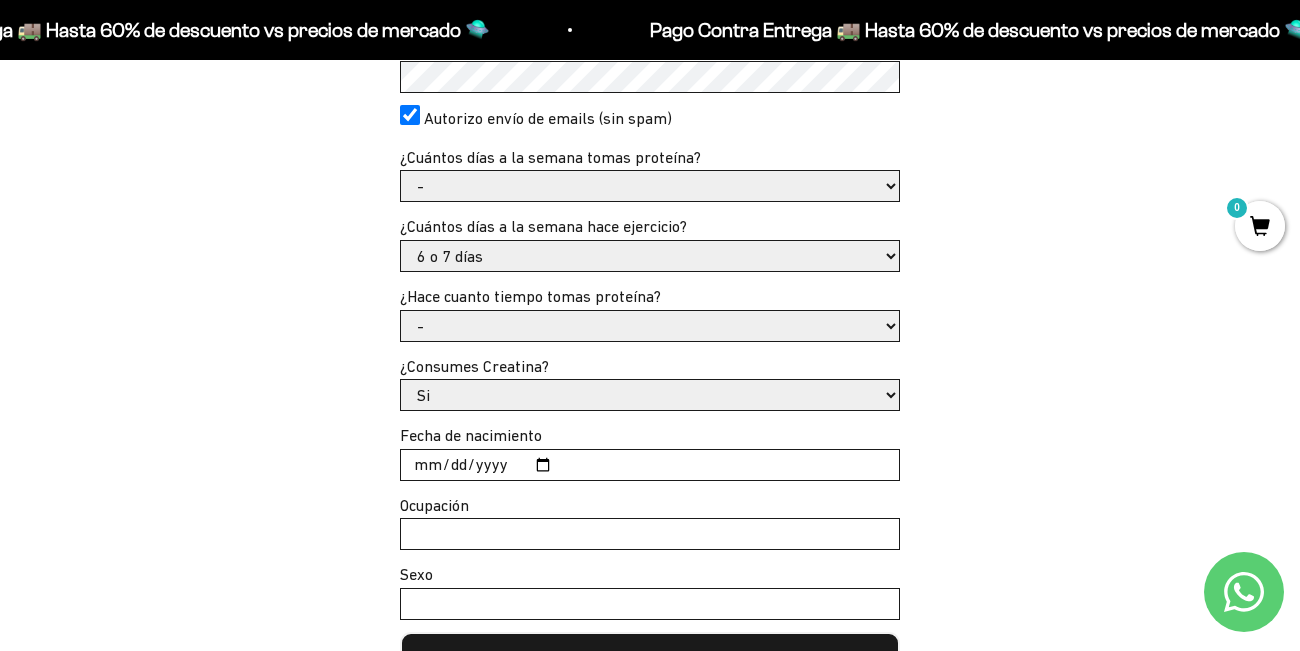 click on "-" at bounding box center [0, 0] 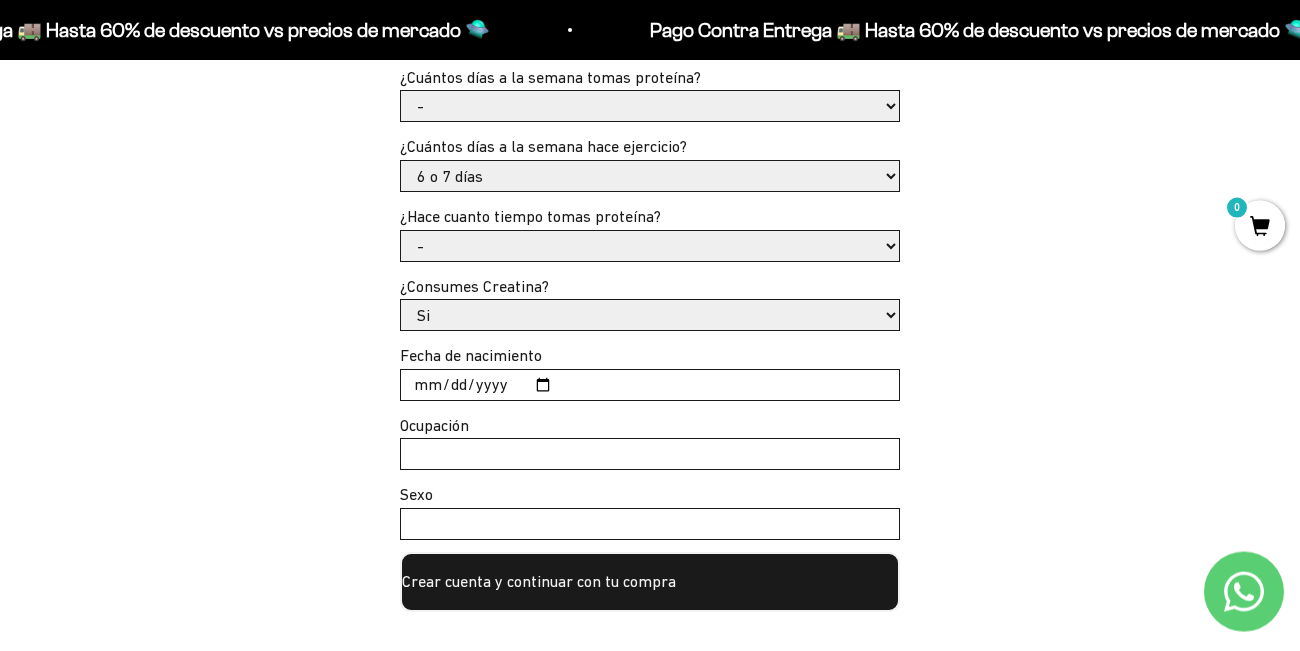 scroll, scrollTop: 828, scrollLeft: 0, axis: vertical 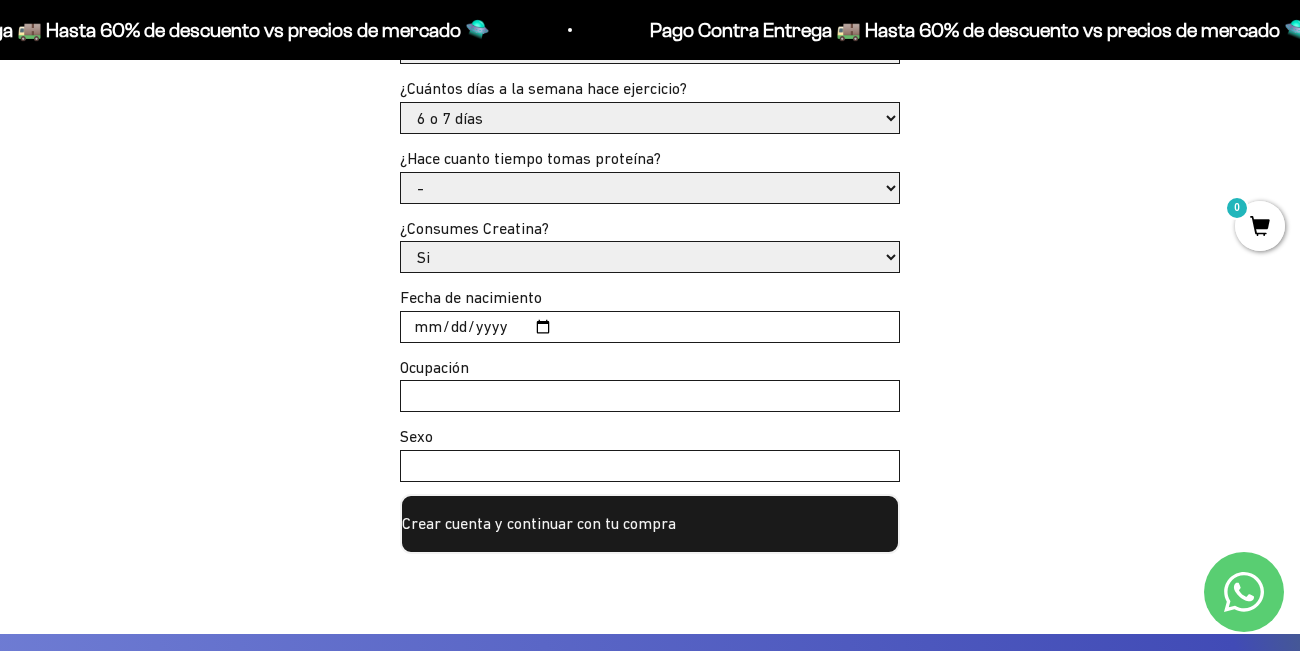 click on "Fecha de nacimiento" at bounding box center (650, 327) 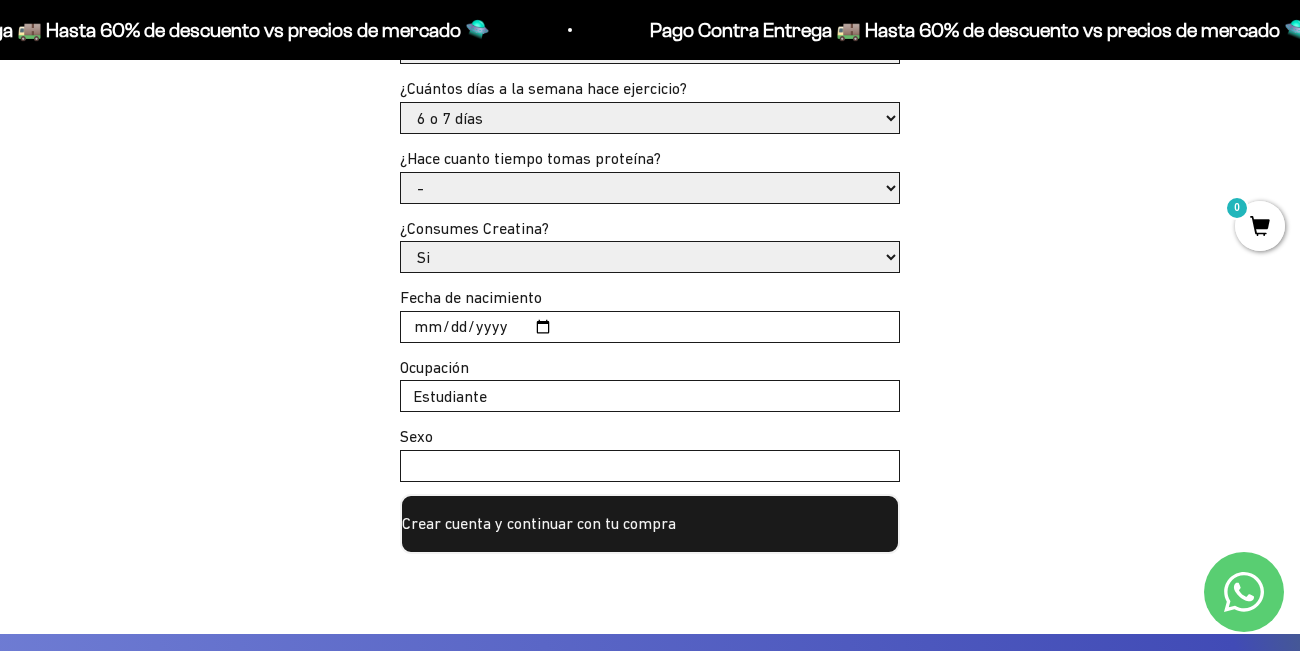 type on "Estudiante" 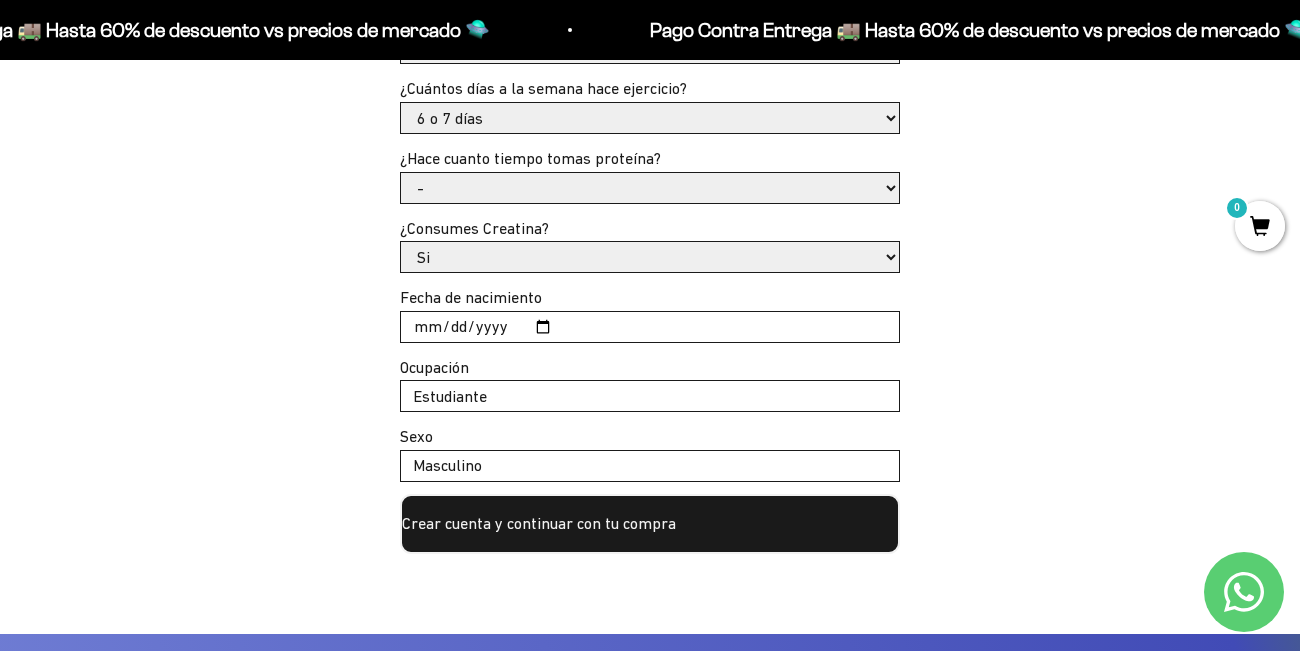 type on "Masculino" 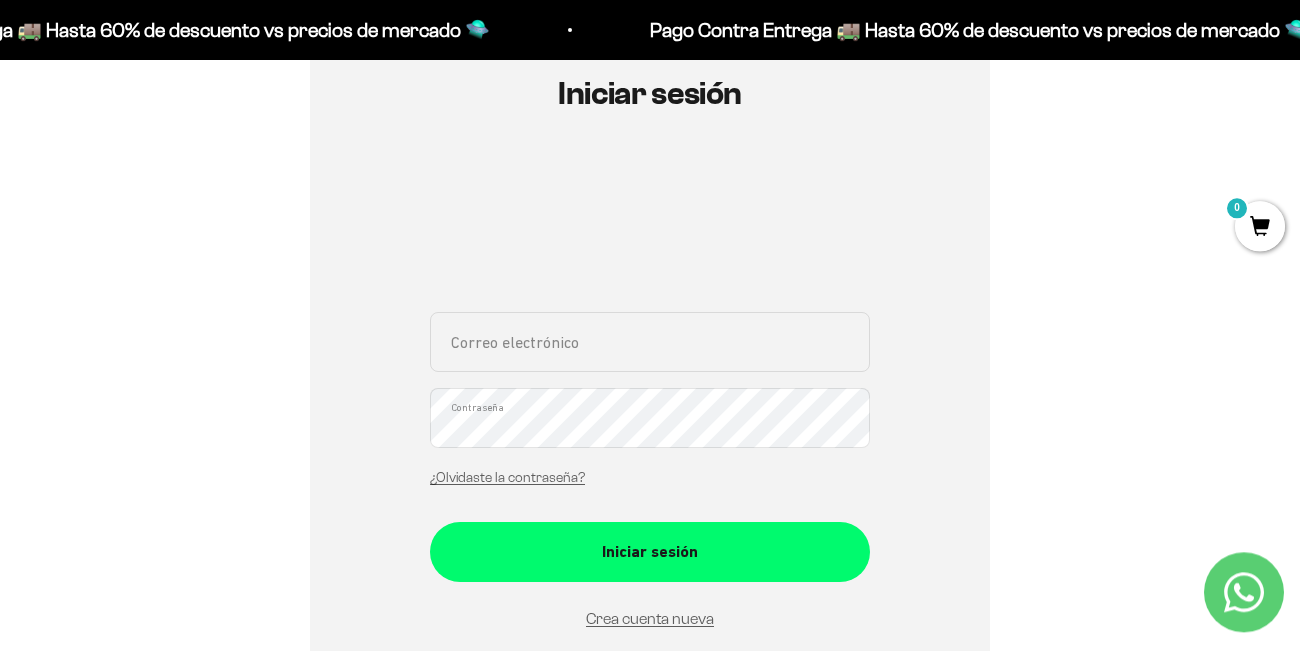 scroll, scrollTop: 276, scrollLeft: 0, axis: vertical 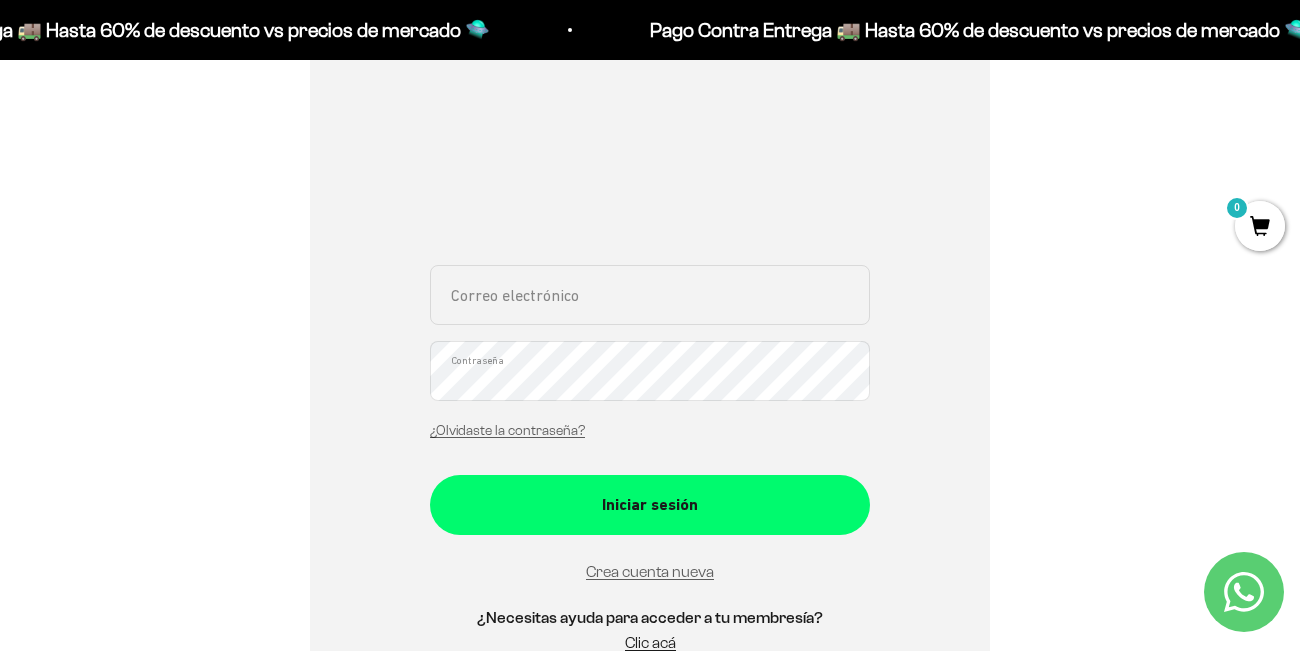 click on "Correo electrónico" at bounding box center (650, 295) 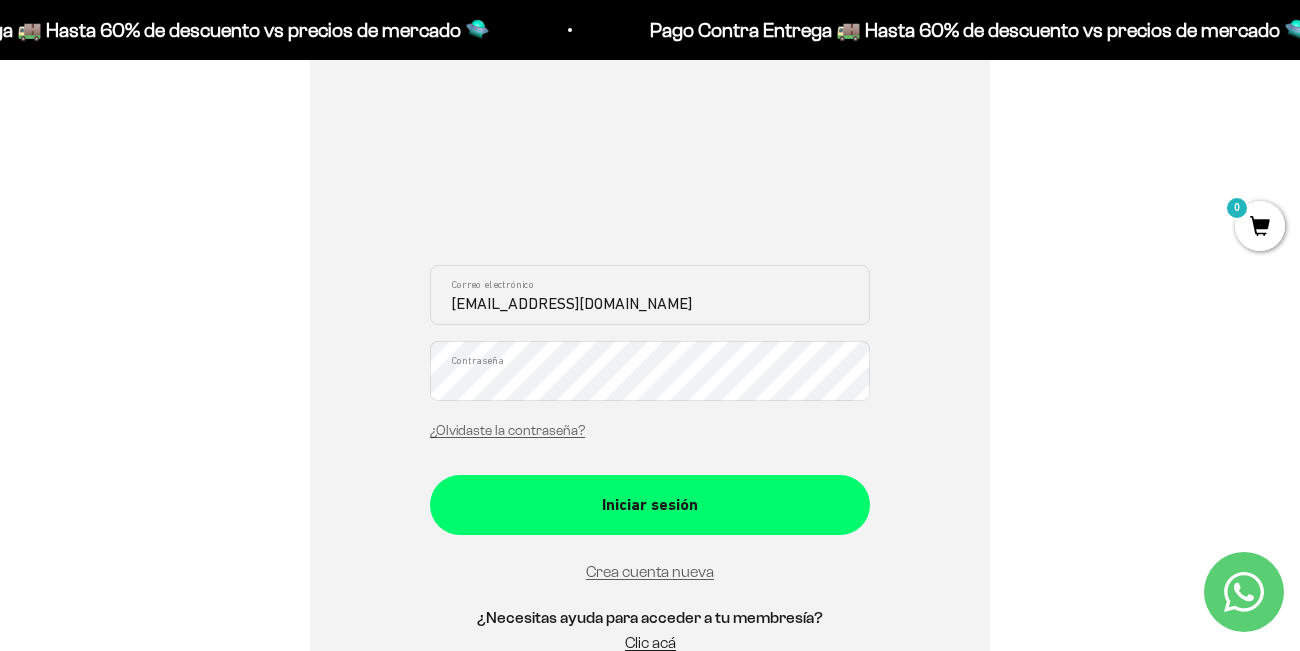 type on "[EMAIL_ADDRESS][DOMAIN_NAME]" 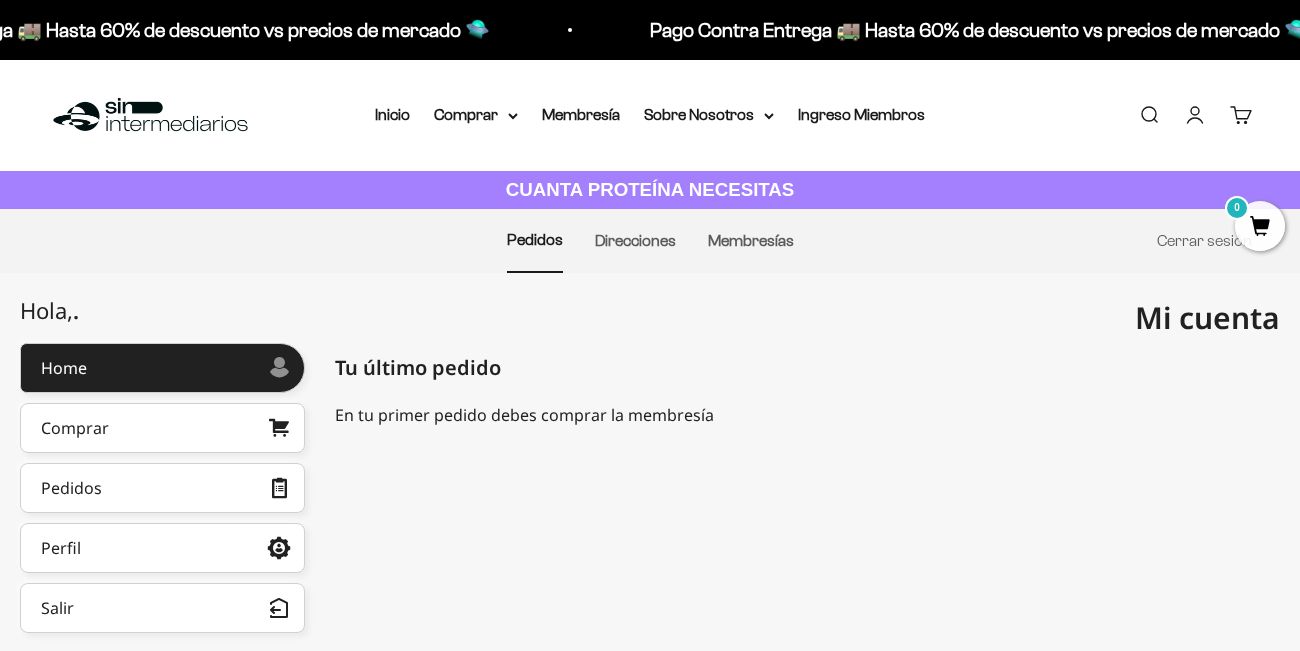 scroll, scrollTop: 0, scrollLeft: 0, axis: both 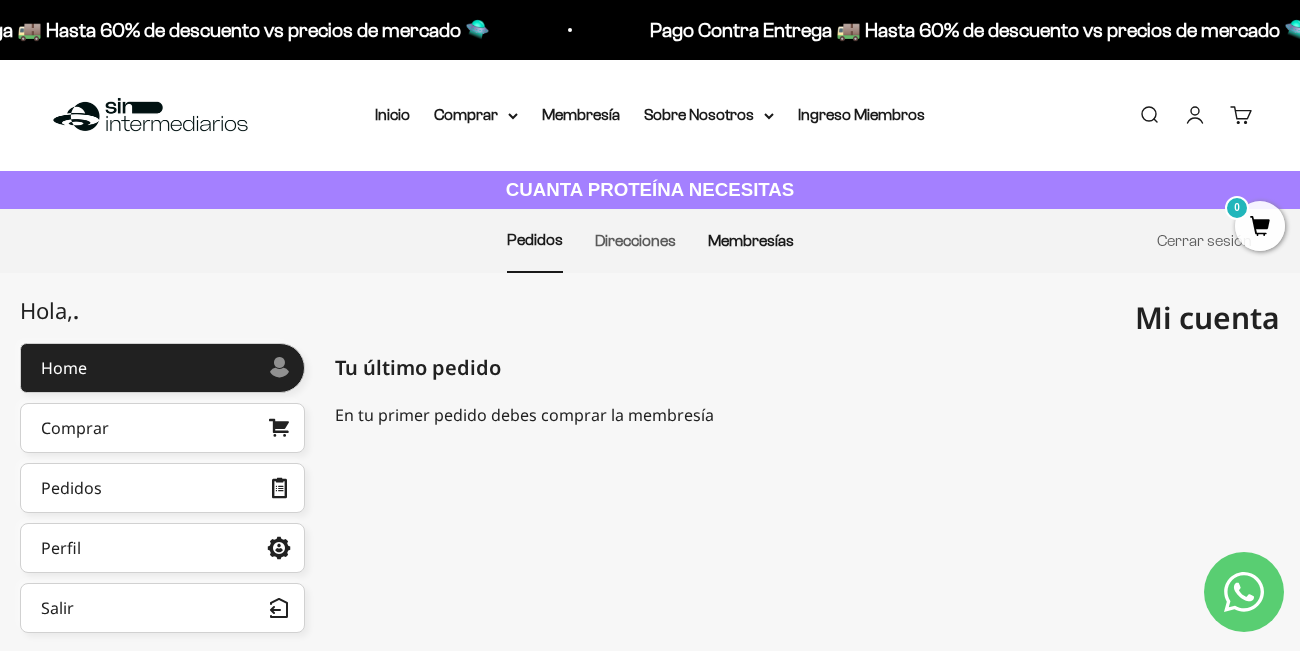 click on "Membresías" at bounding box center [751, 240] 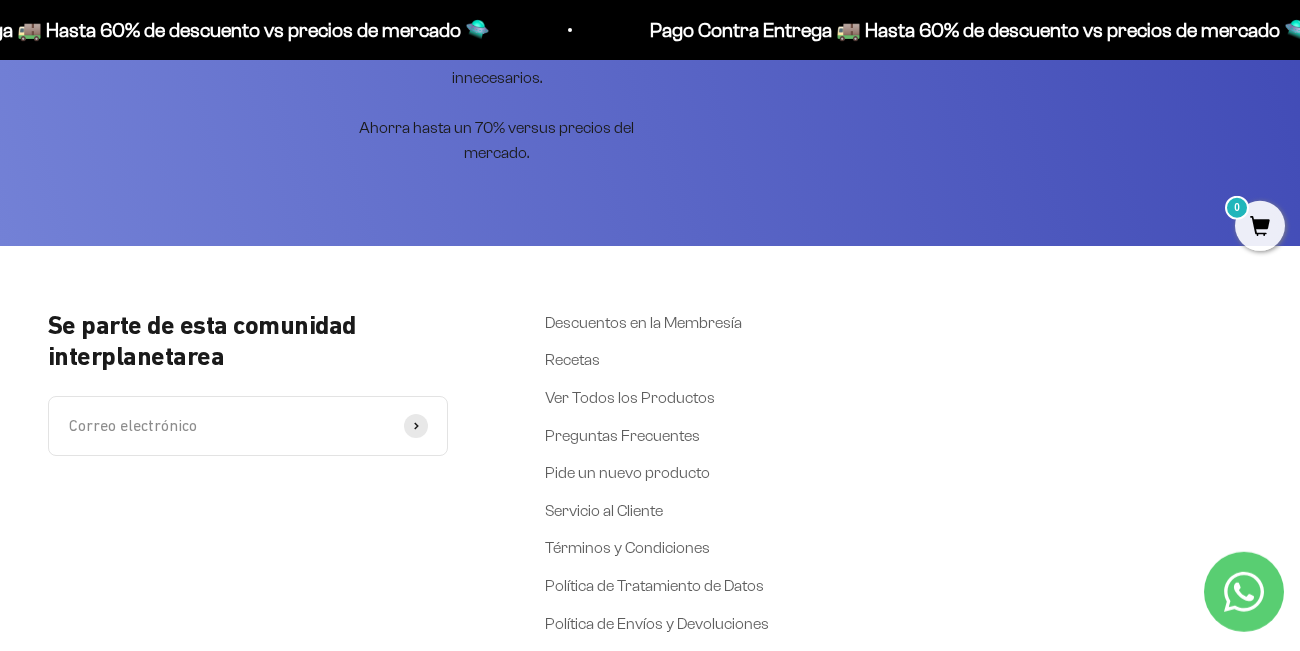 scroll, scrollTop: 828, scrollLeft: 0, axis: vertical 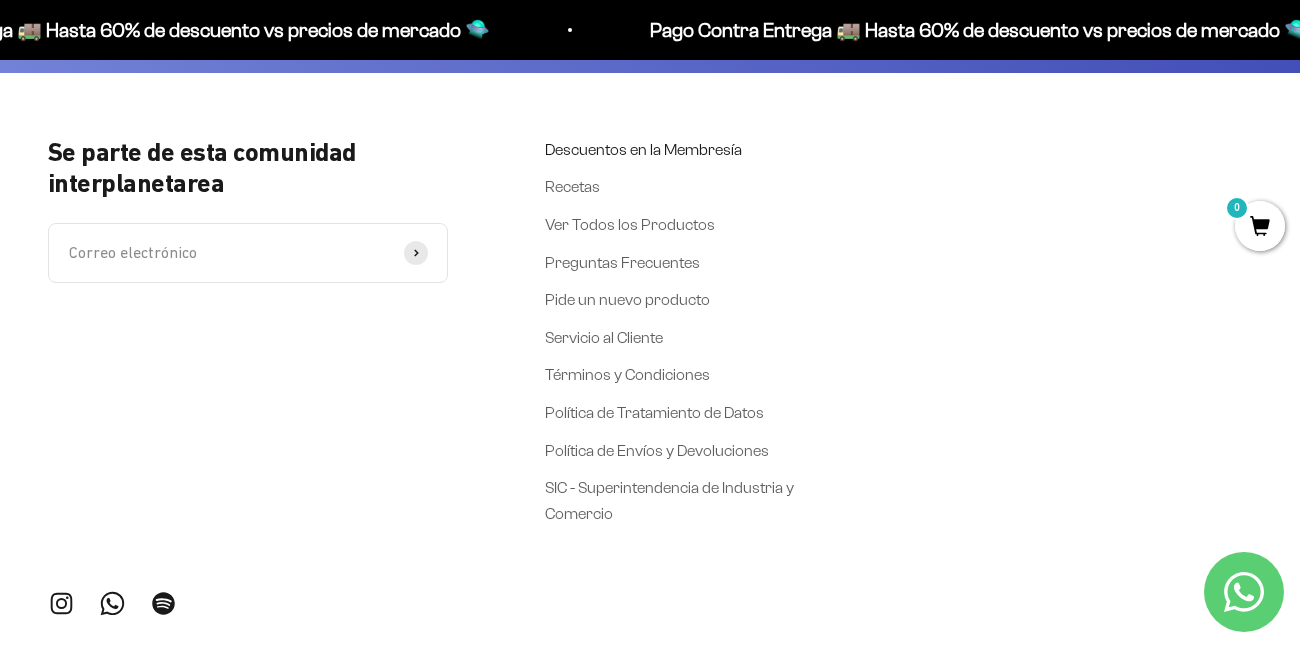 click on "Descuentos en la Membresía" at bounding box center [643, 150] 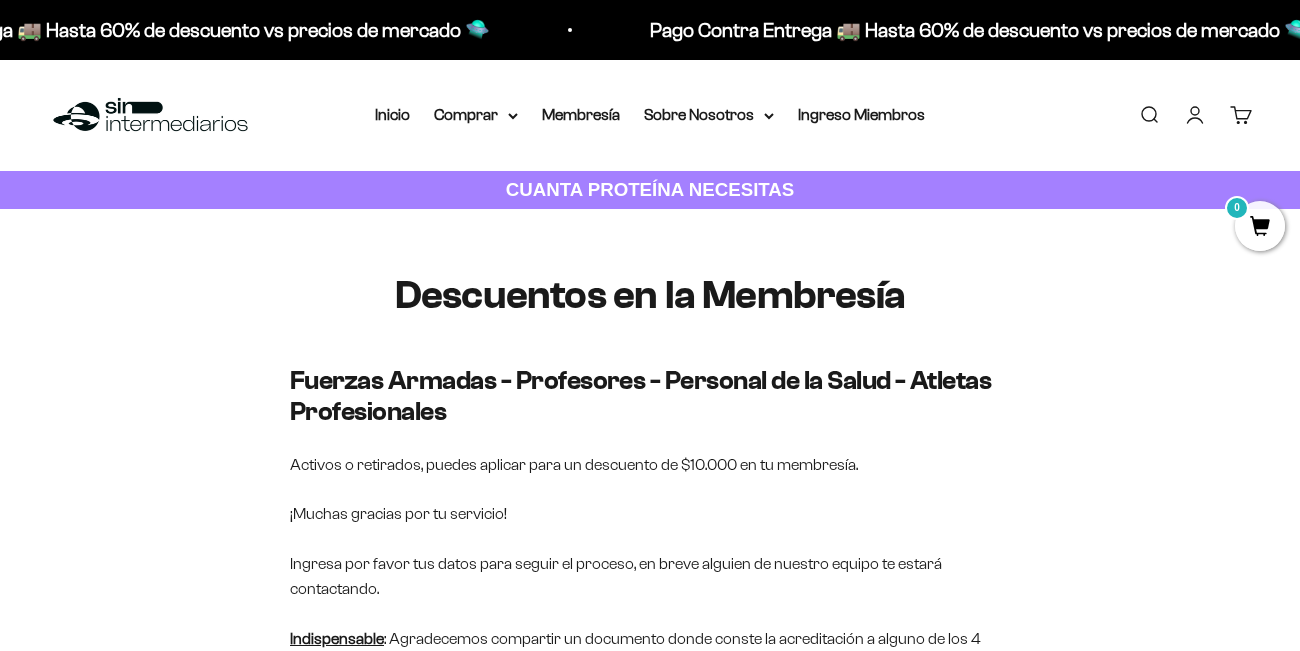 scroll, scrollTop: 0, scrollLeft: 0, axis: both 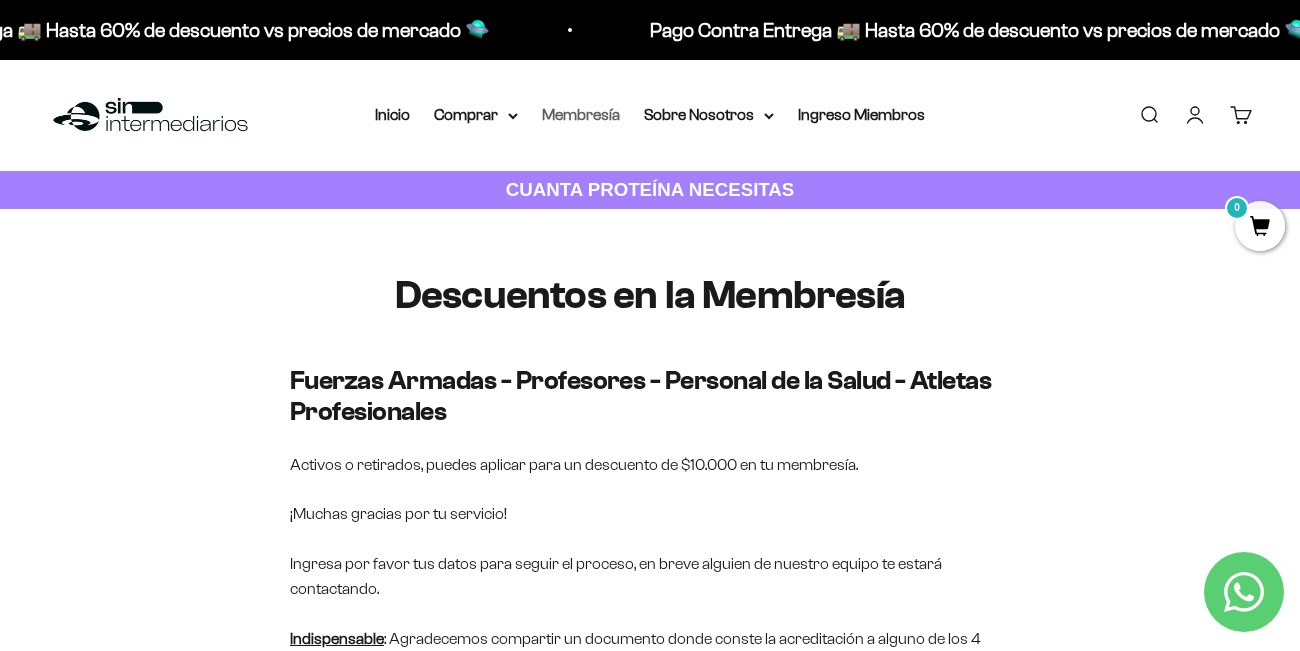 click on "Membresía" at bounding box center [581, 114] 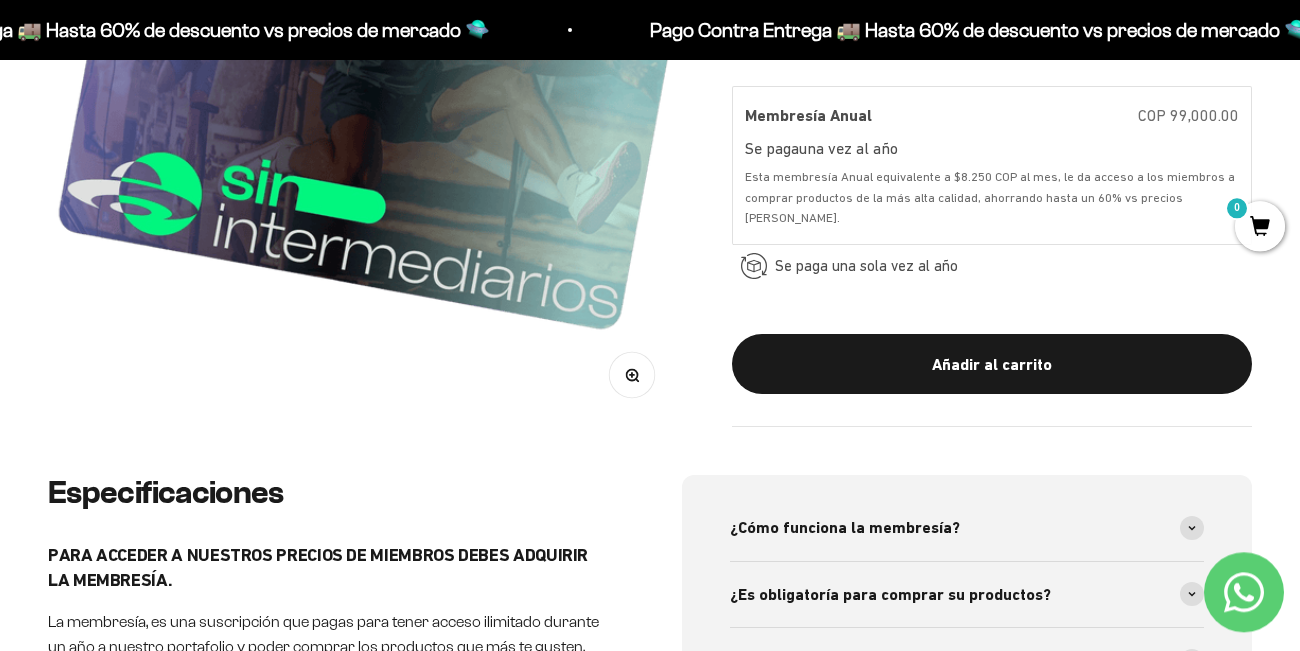 scroll, scrollTop: 828, scrollLeft: 0, axis: vertical 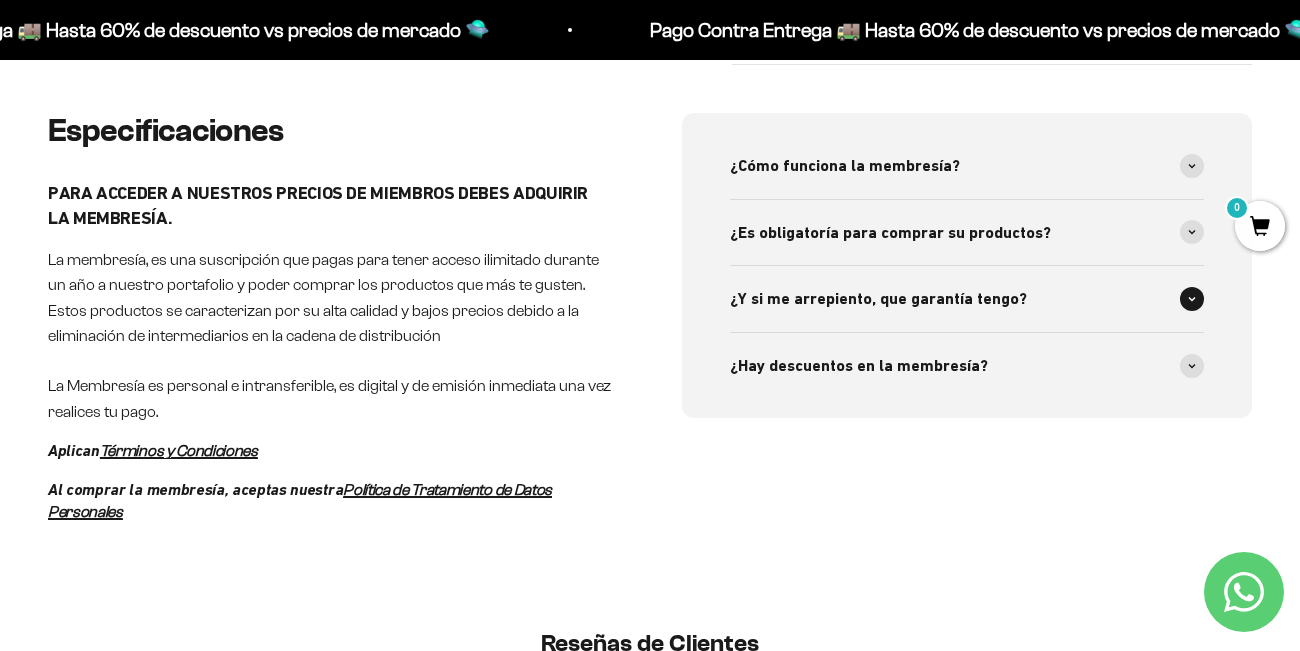 click on "¿Y si me arrepiento, que garantía tengo?" at bounding box center (878, 299) 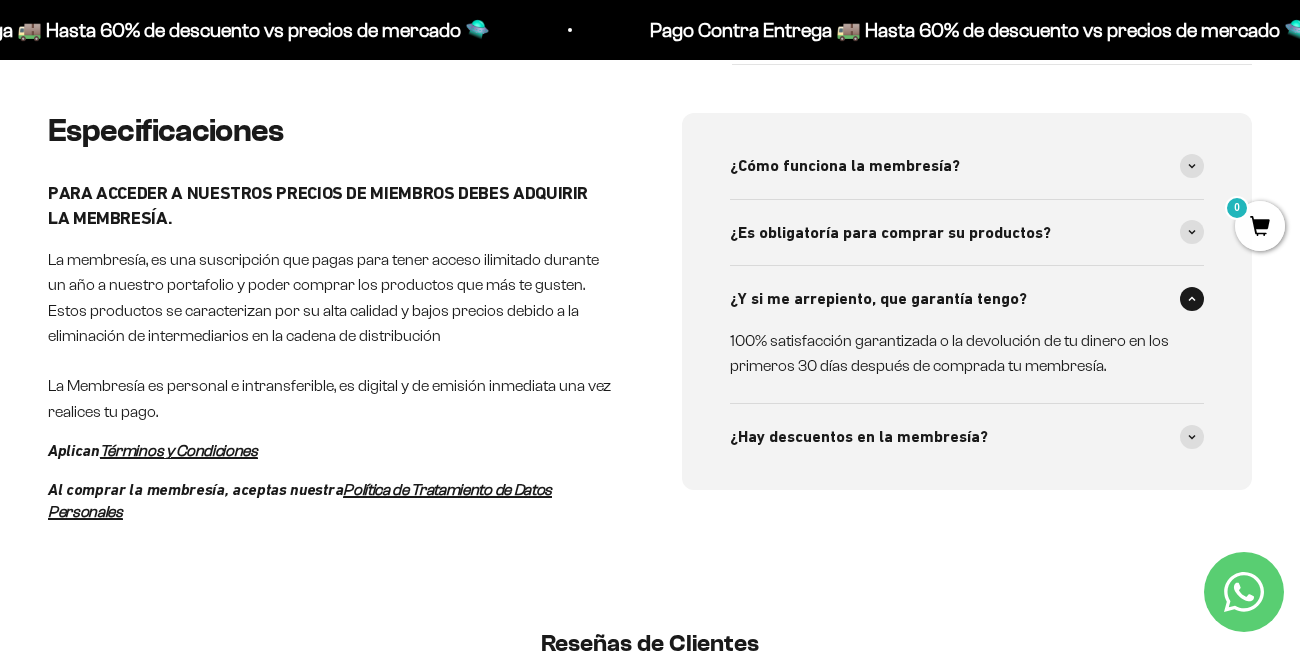 click on "¿Y si me arrepiento, que garantía tengo?" at bounding box center (878, 299) 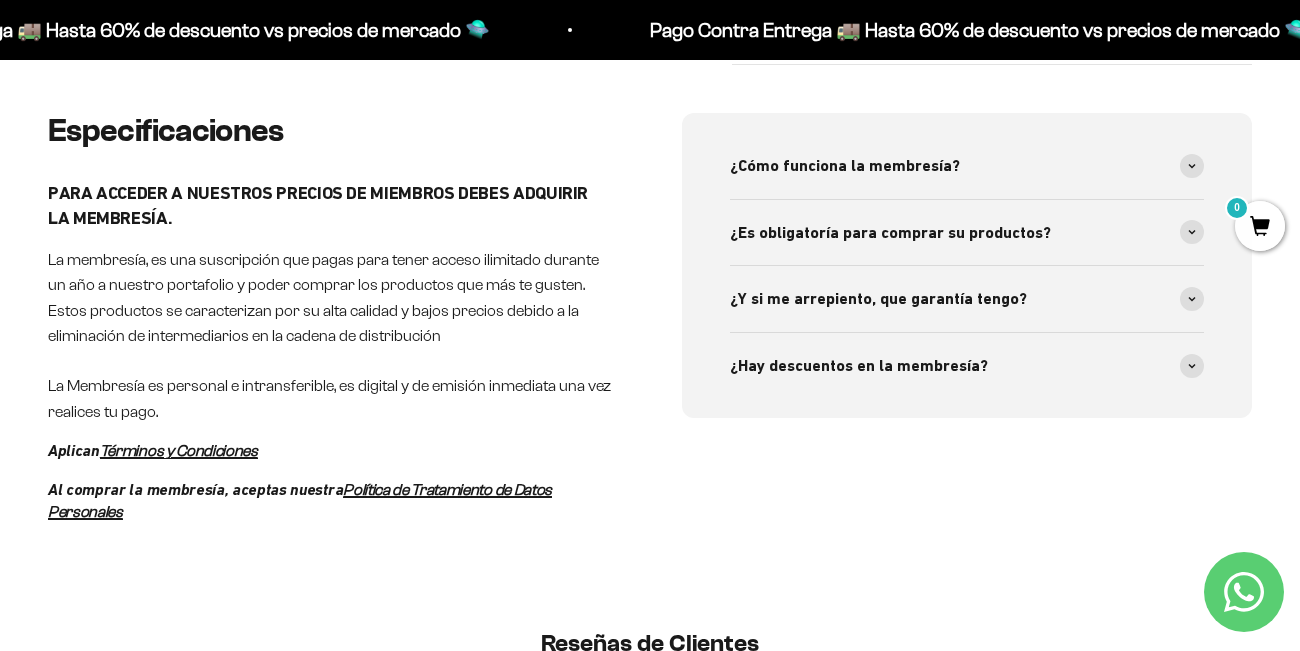 scroll, scrollTop: 0, scrollLeft: 0, axis: both 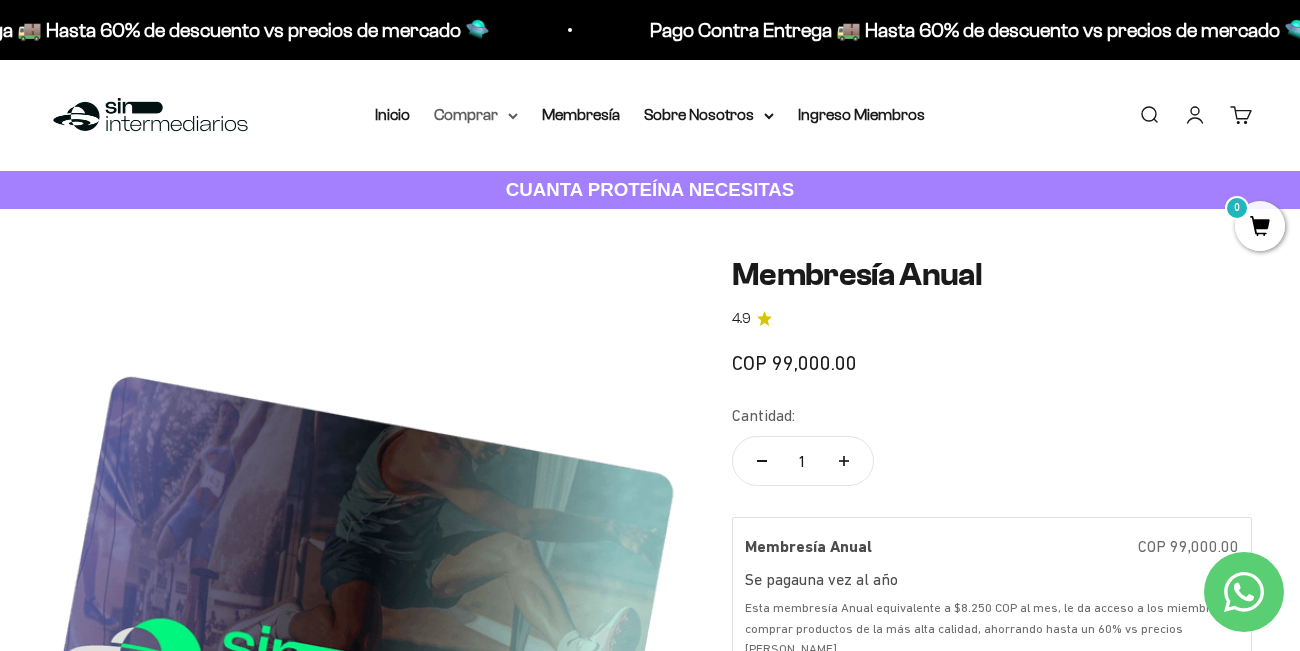 click on "Comprar" at bounding box center (476, 115) 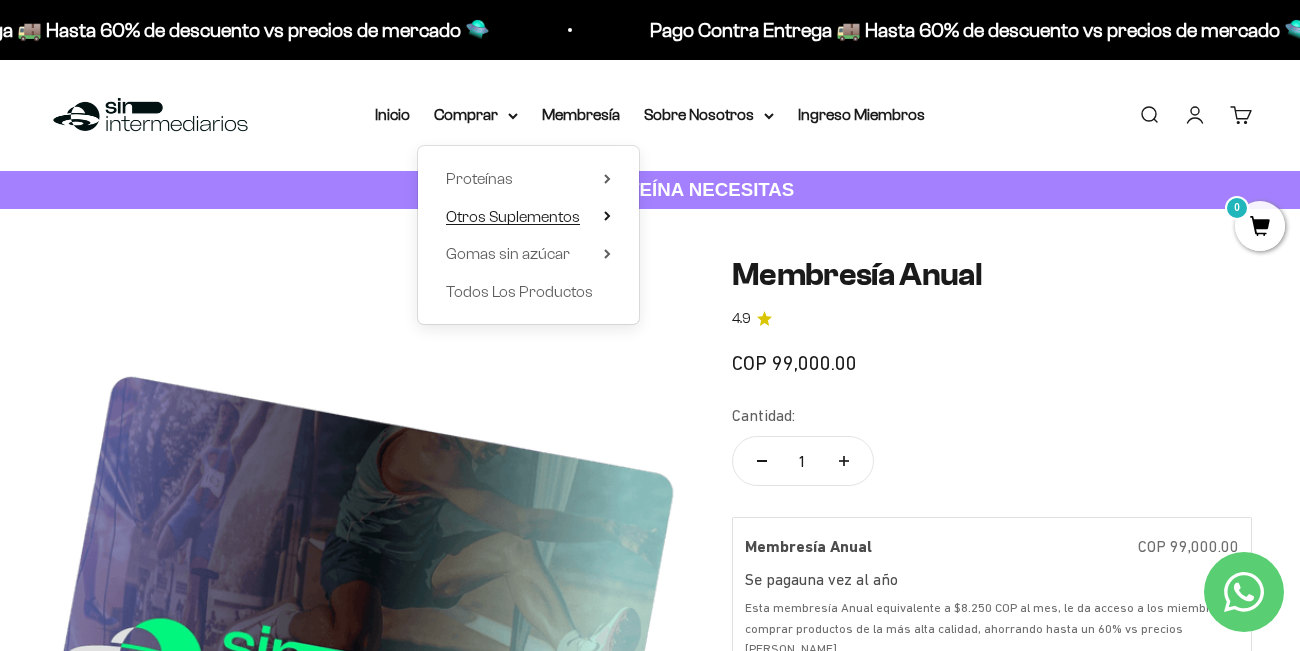 click on "Otros Suplementos" at bounding box center [513, 216] 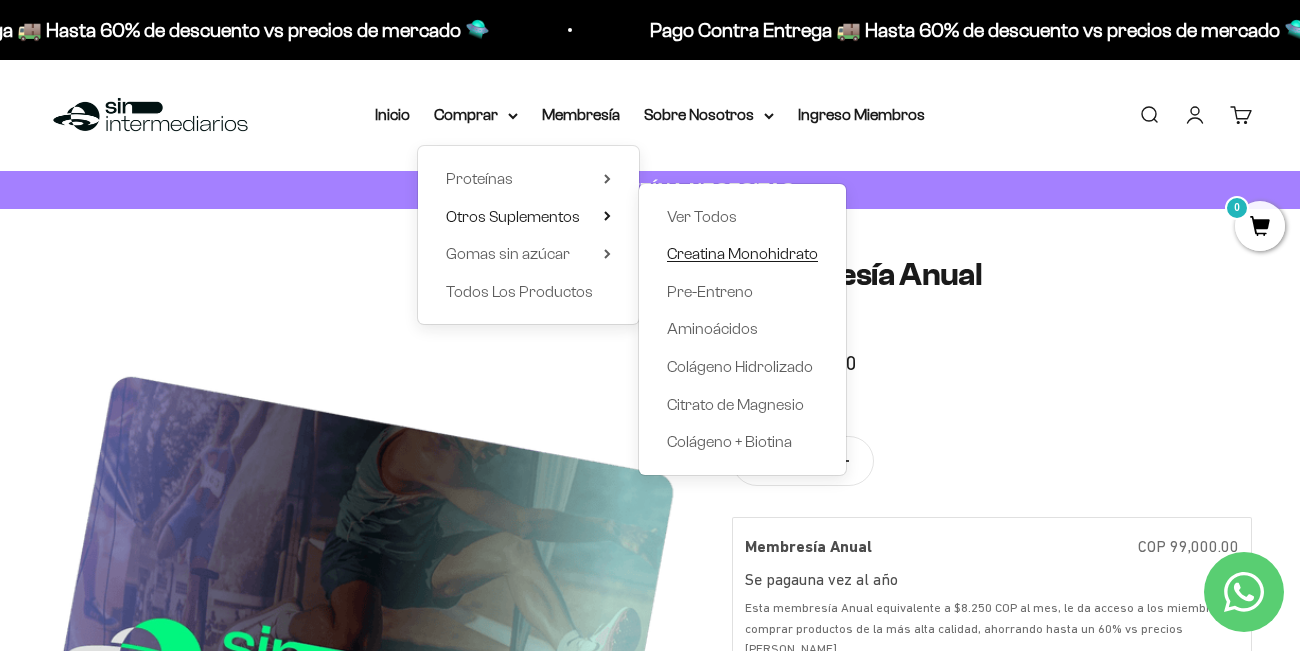 click on "Creatina Monohidrato" at bounding box center (742, 253) 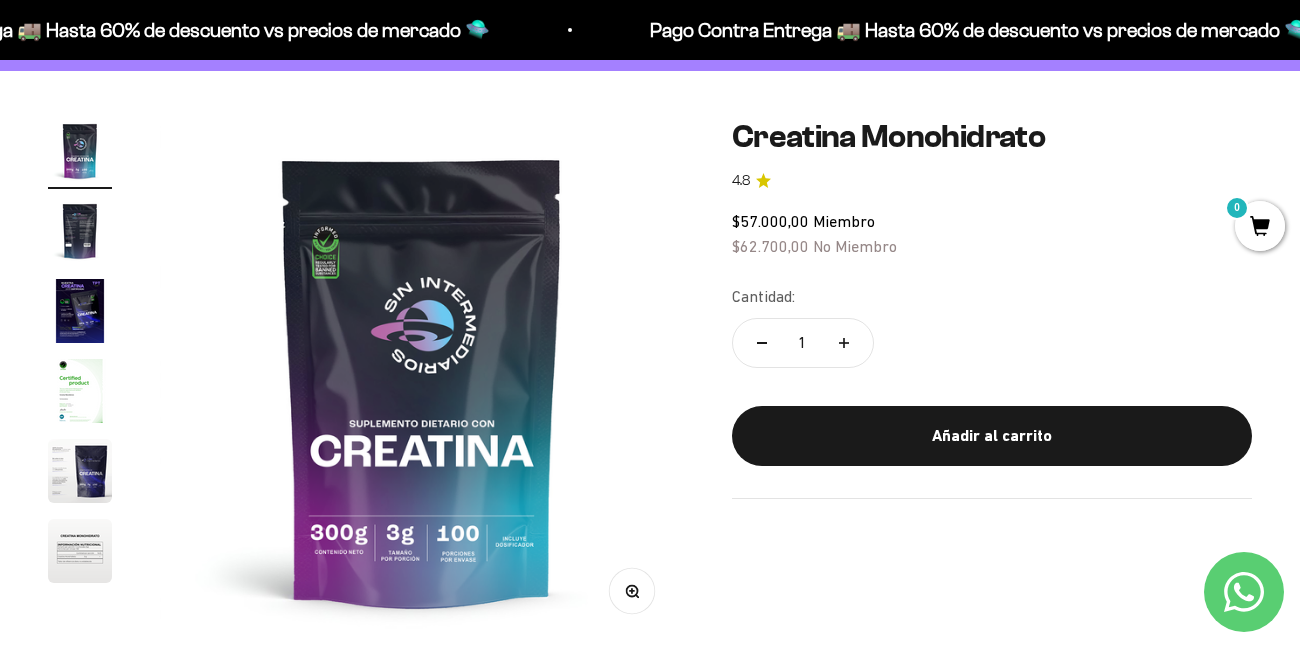 scroll, scrollTop: 138, scrollLeft: 0, axis: vertical 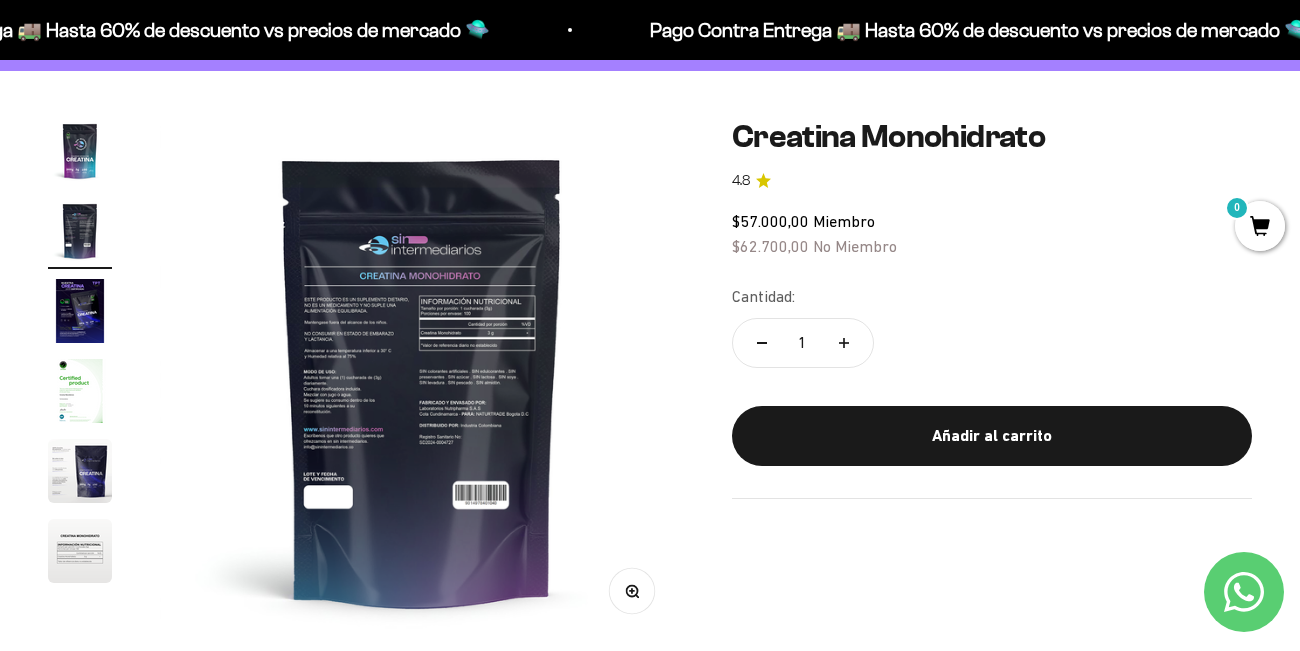 click at bounding box center (80, 311) 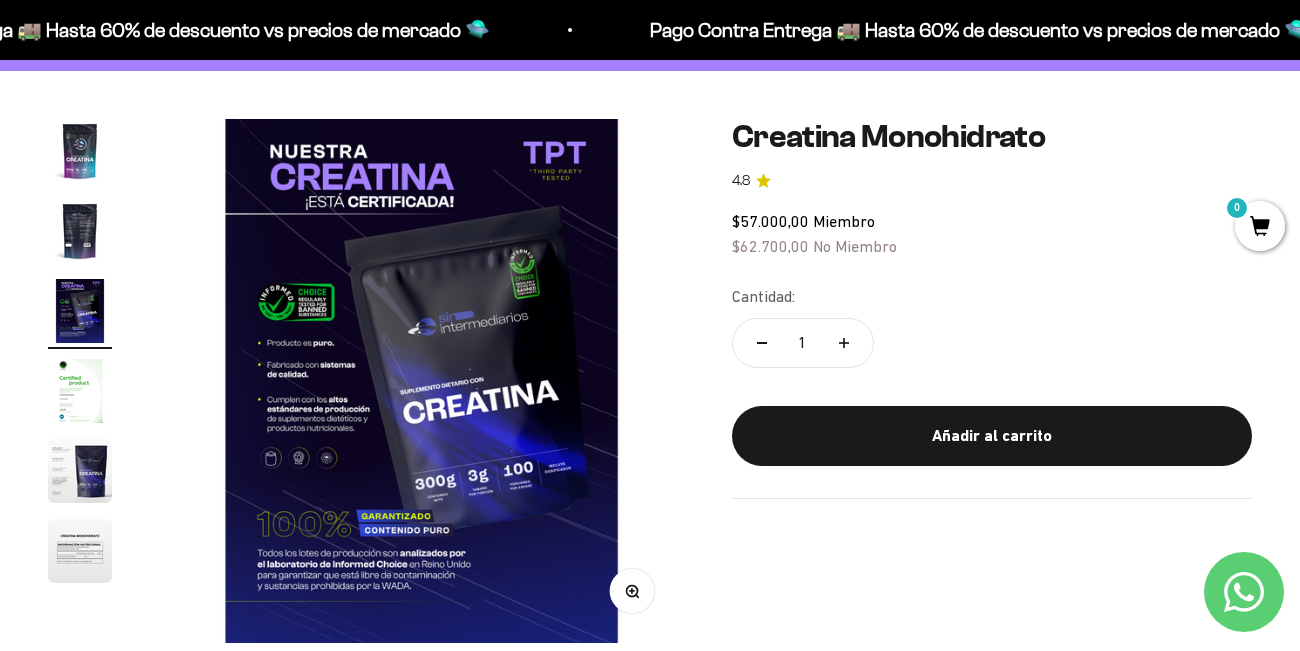 scroll, scrollTop: 0, scrollLeft: 1072, axis: horizontal 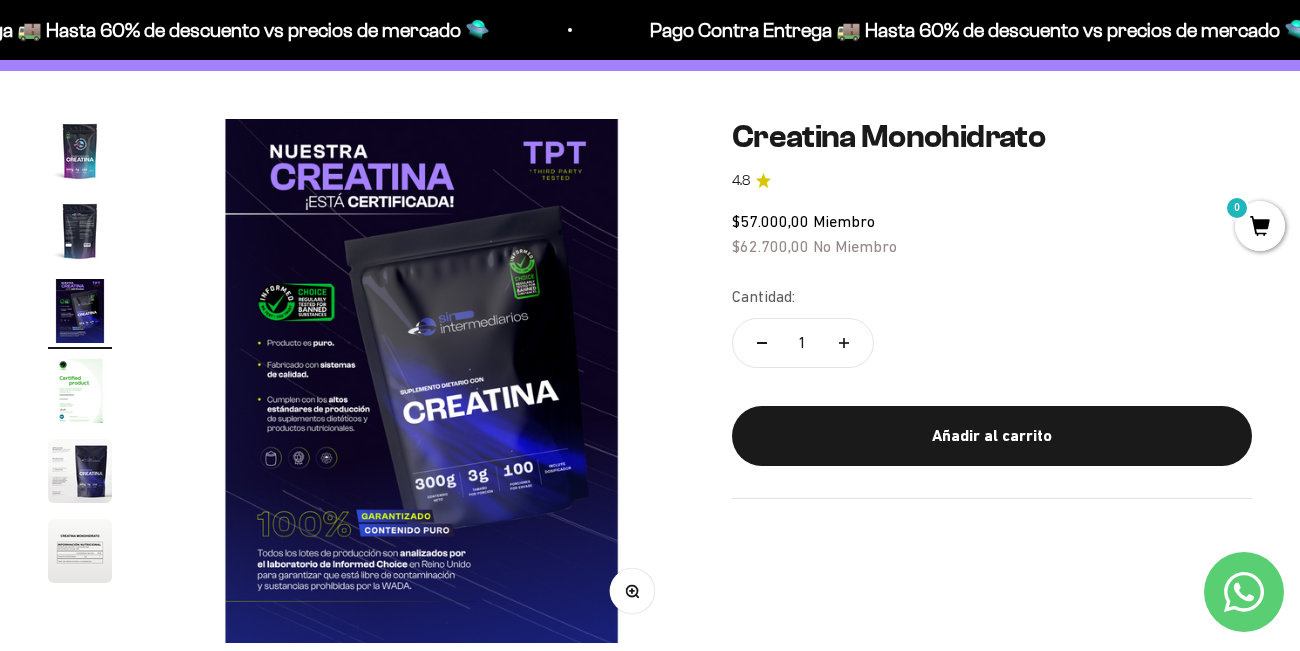 click on "Zoom
Ir al artículo 1
Ir al artículo 2
Ir al artículo 3
Ir al artículo 4
Ir al artículo 5
Ir al artículo 6
Creatina Monohidrato 4.8
$57.000,00   Miembro $62.700,00   No Miembro
Cantidad:
1
Añadir al carrito" at bounding box center (650, 381) 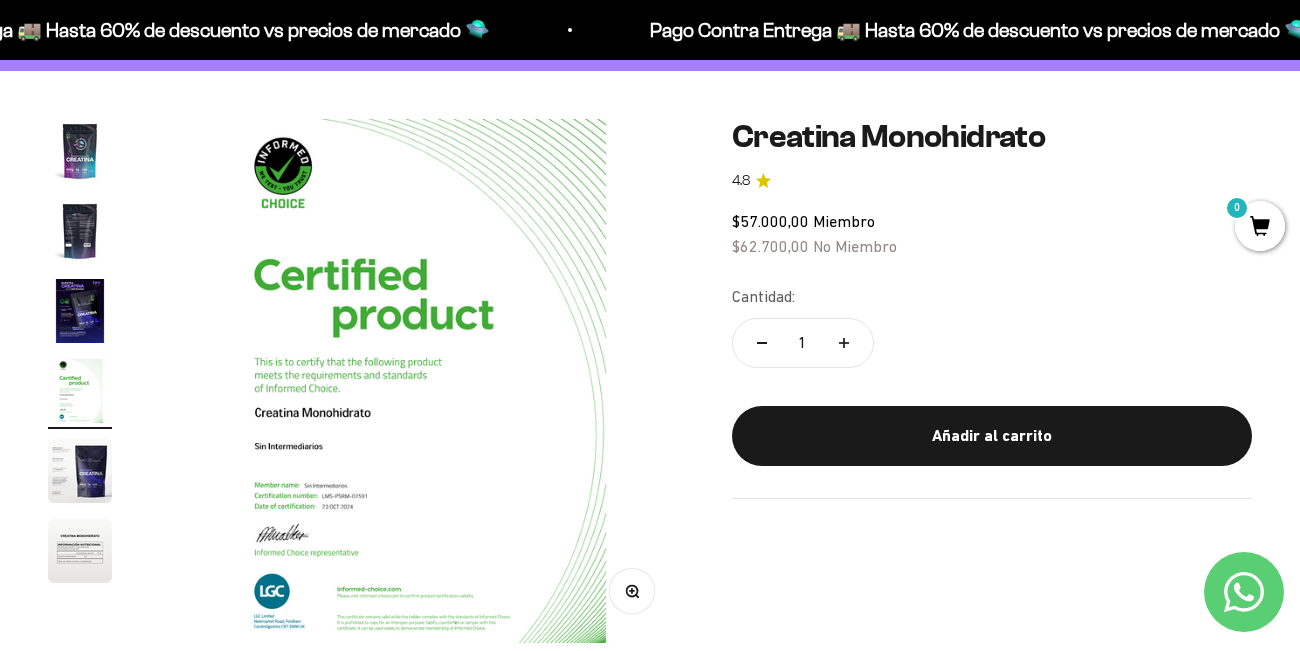 scroll, scrollTop: 0, scrollLeft: 1607, axis: horizontal 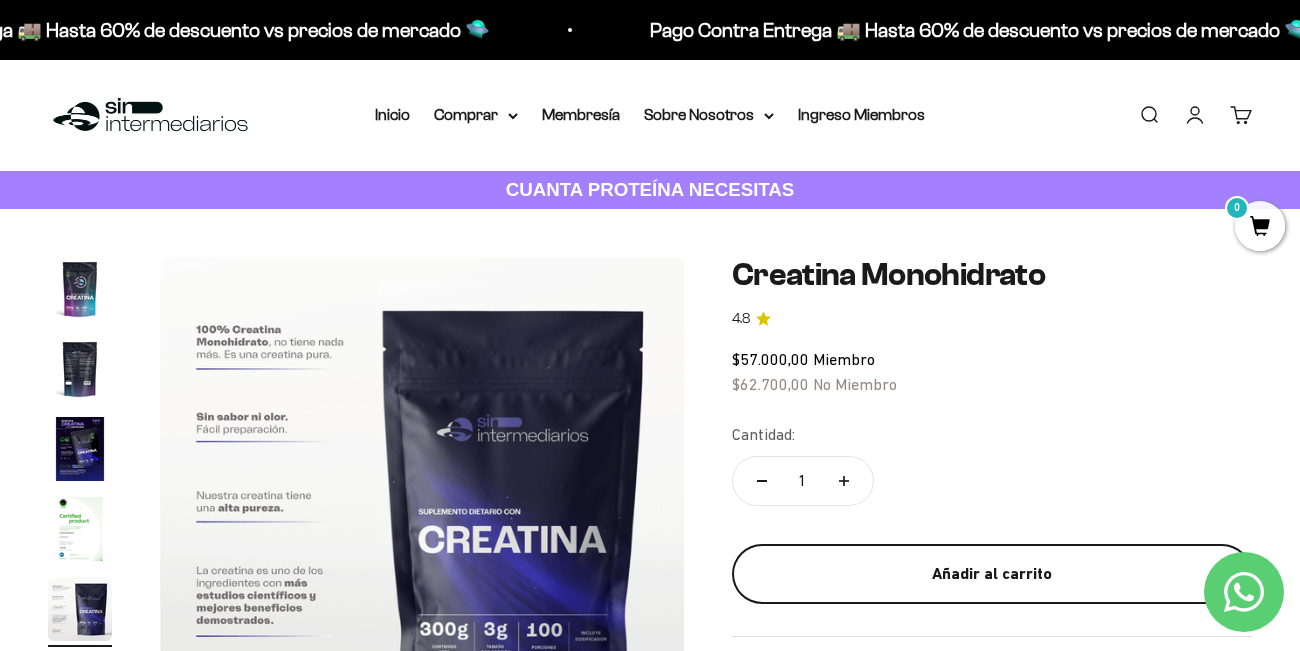 click on "Añadir al carrito" at bounding box center (992, 574) 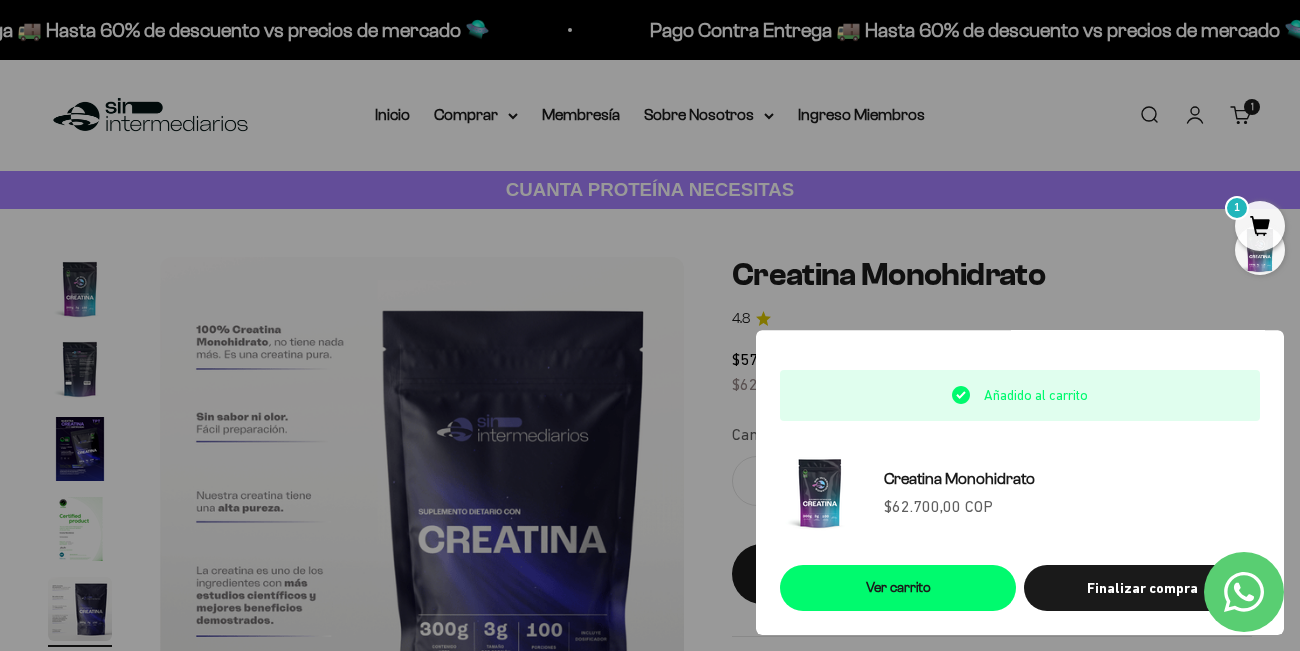 click at bounding box center [650, 325] 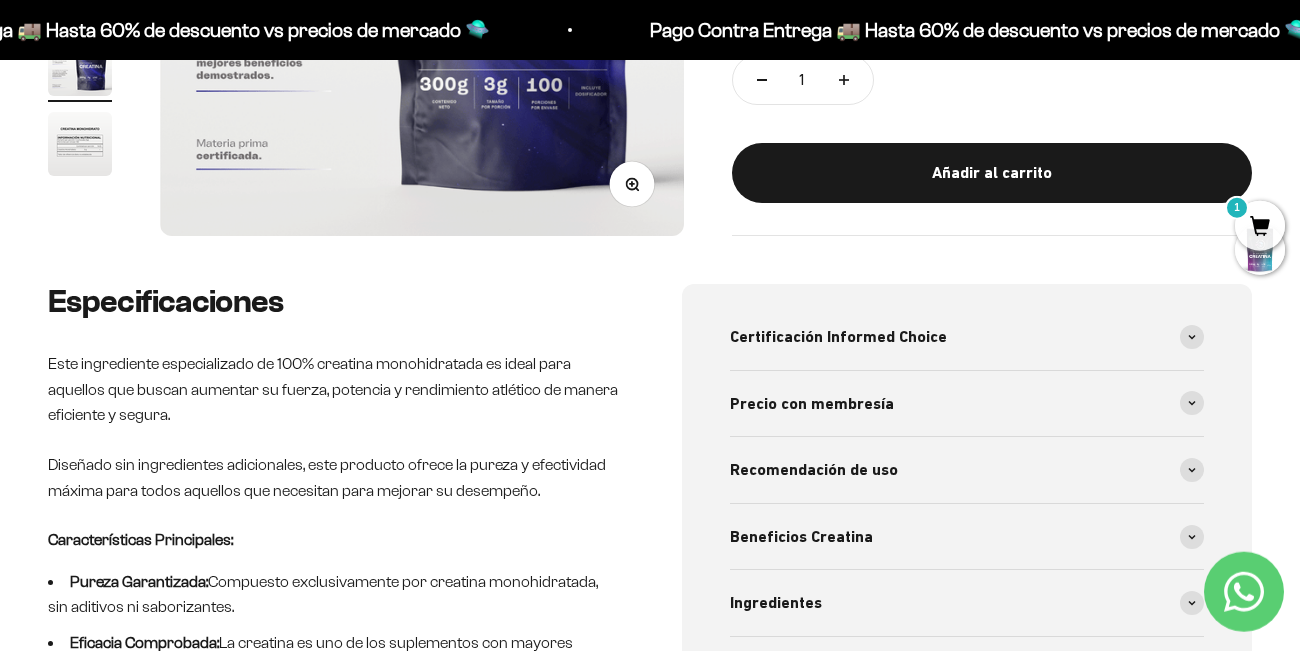 scroll, scrollTop: 483, scrollLeft: 0, axis: vertical 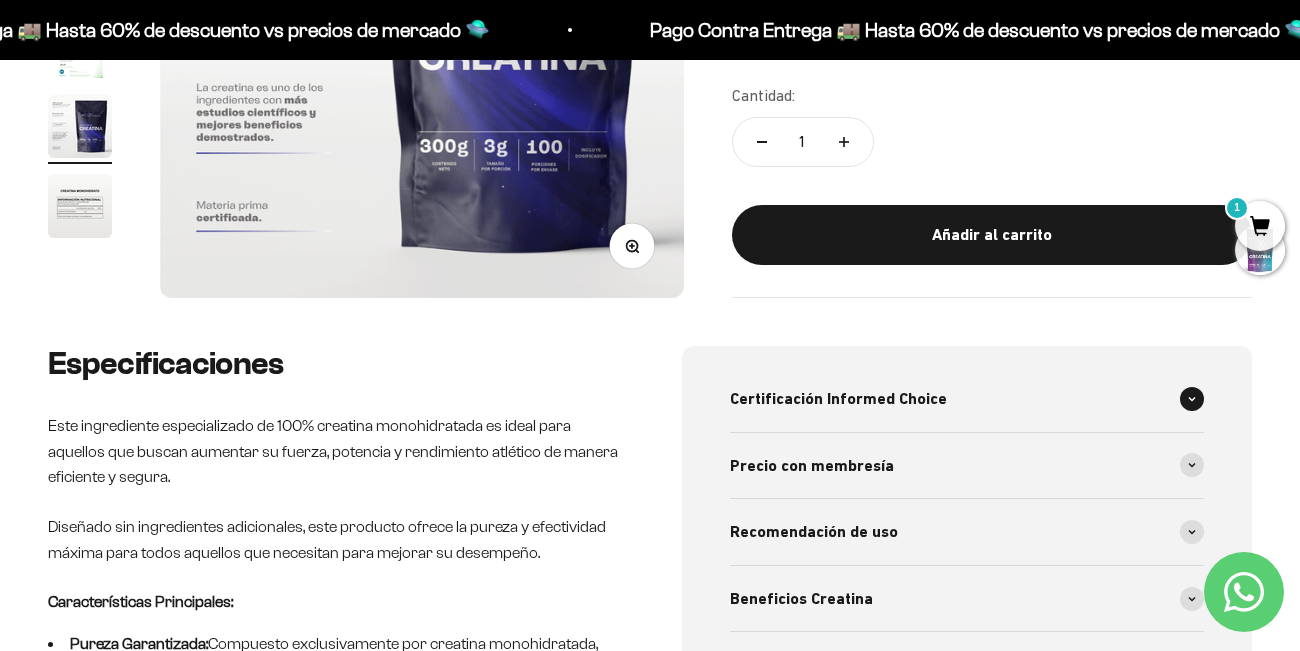 click on "Certificación Informed Choice" at bounding box center (838, 399) 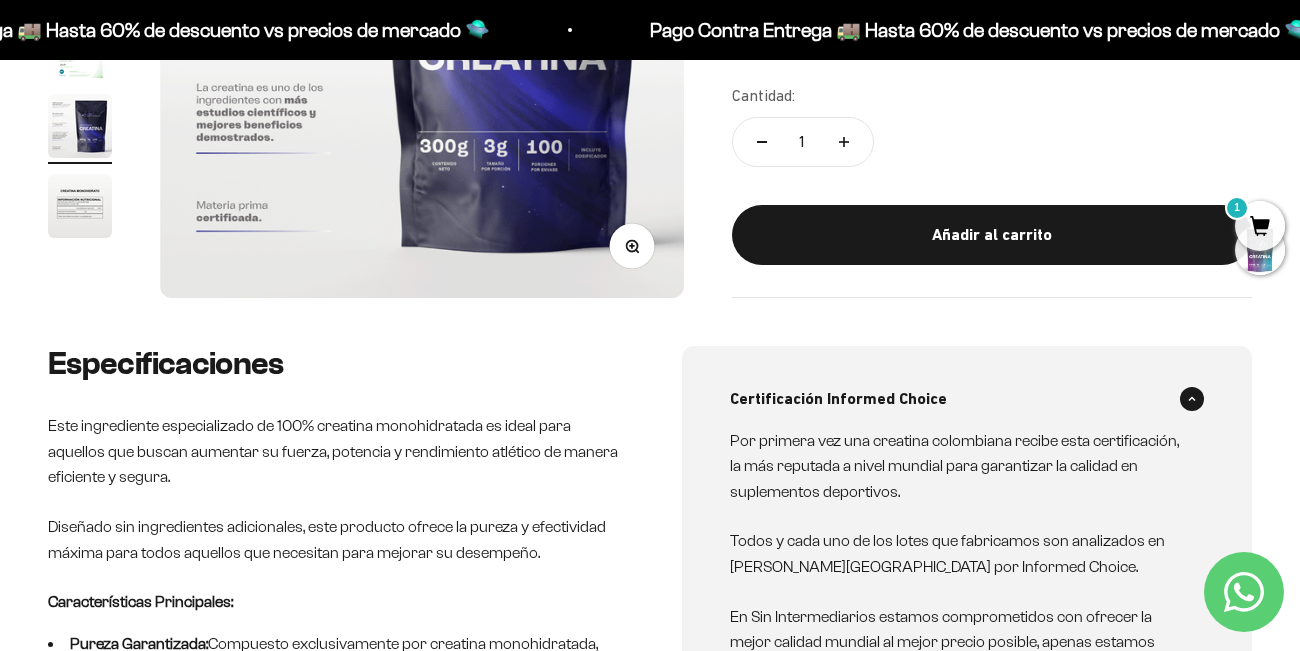 click on "Certificación Informed Choice" at bounding box center (838, 399) 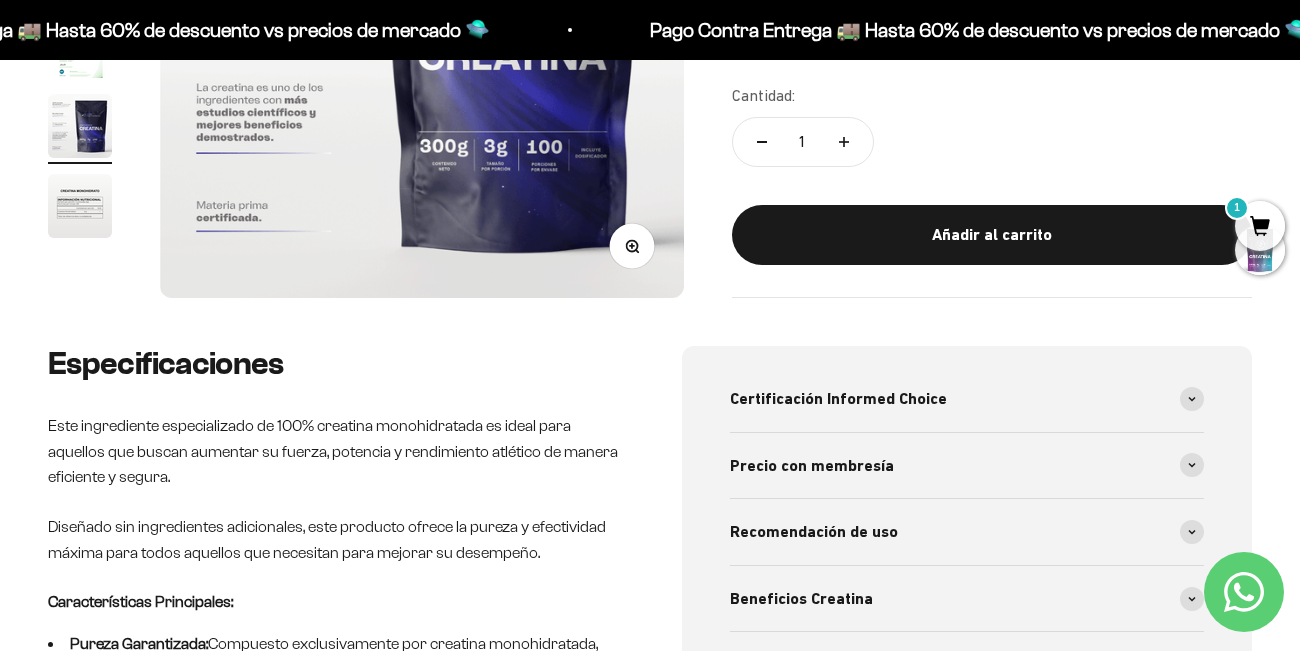 scroll, scrollTop: 0, scrollLeft: 0, axis: both 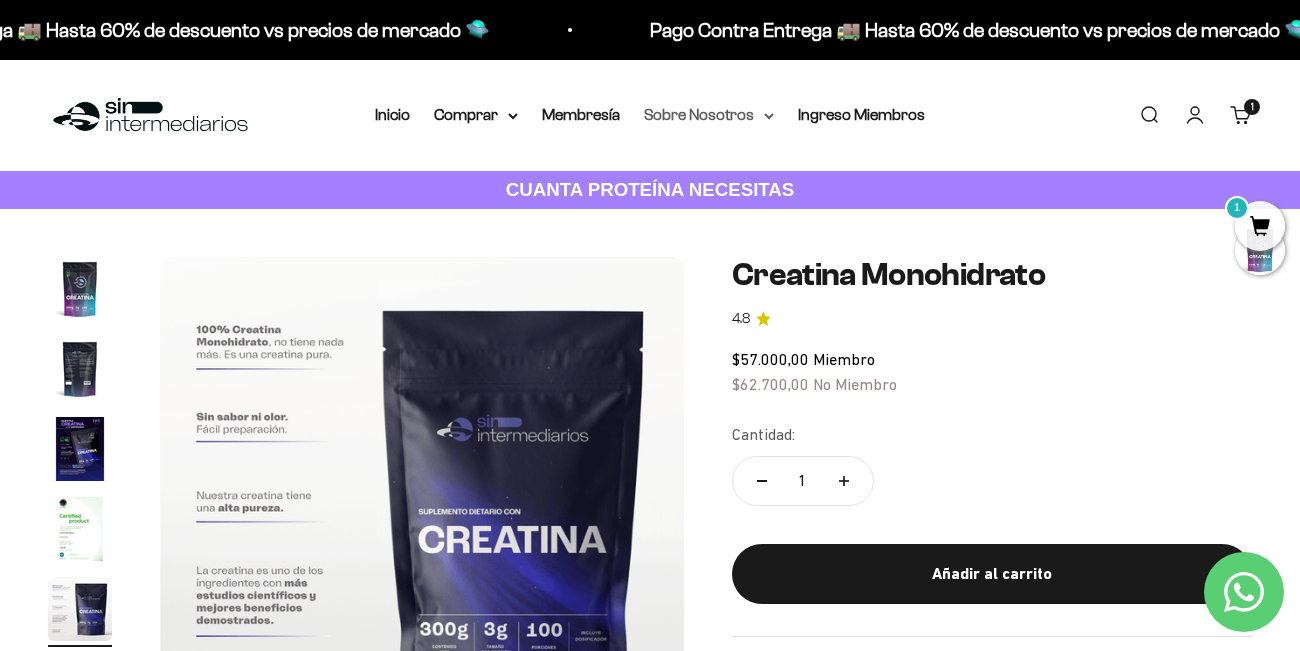 click on "Sobre Nosotros" at bounding box center [709, 115] 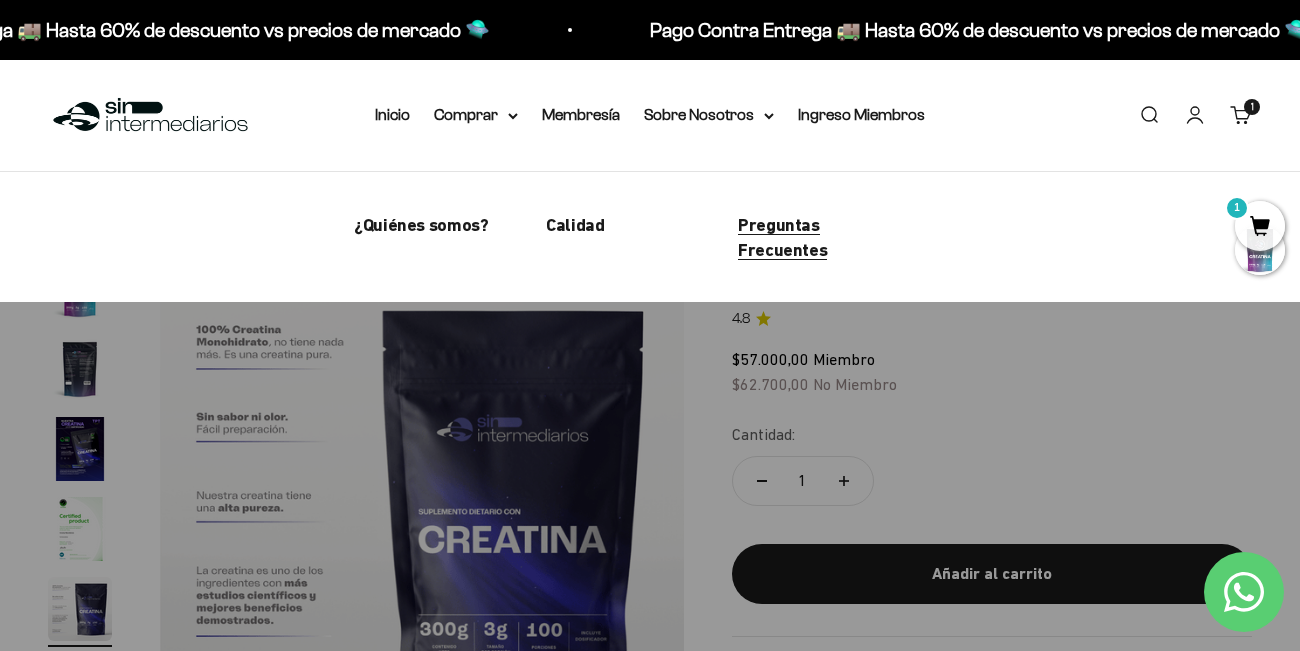 click on "Preguntas Frecuentes" at bounding box center [782, 237] 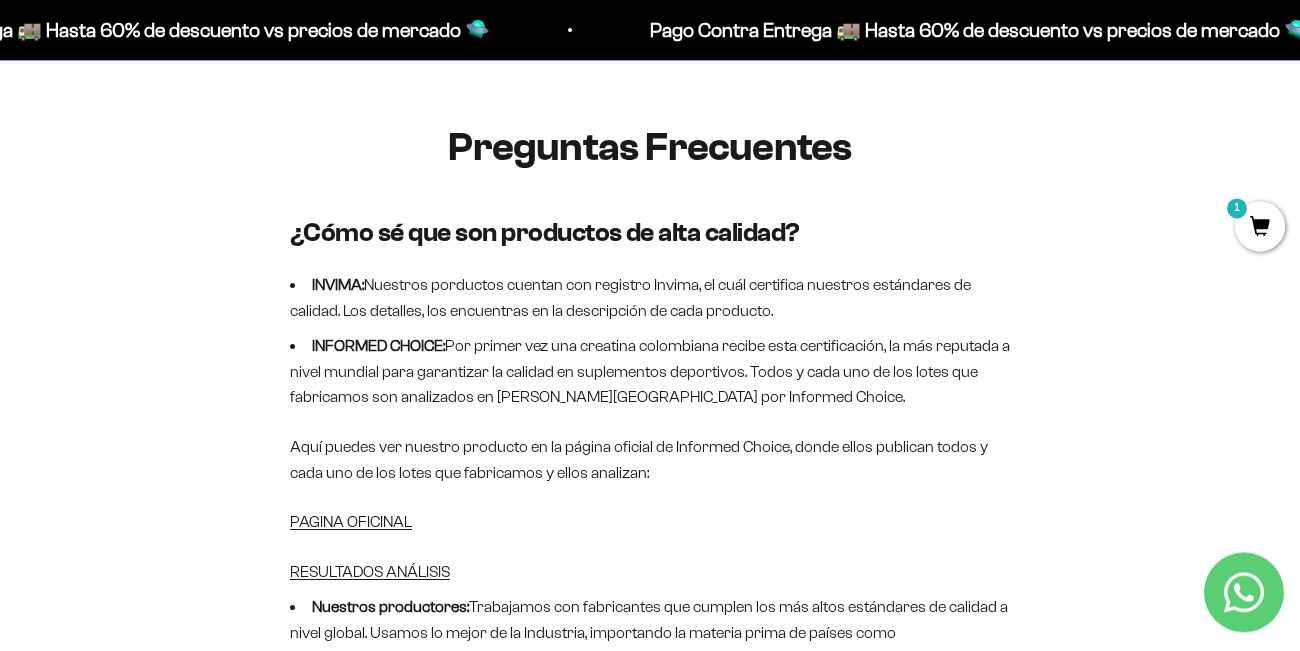scroll, scrollTop: 0, scrollLeft: 0, axis: both 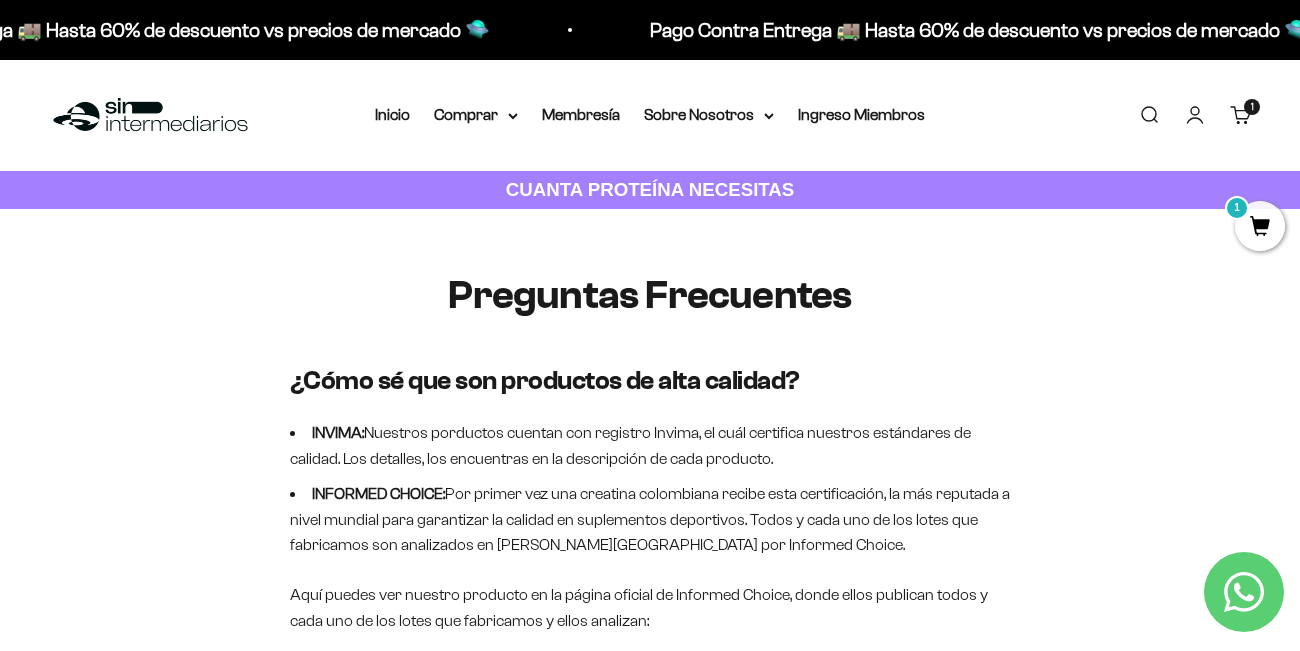 click on "Carrito
1 artículo
1" at bounding box center (1241, 115) 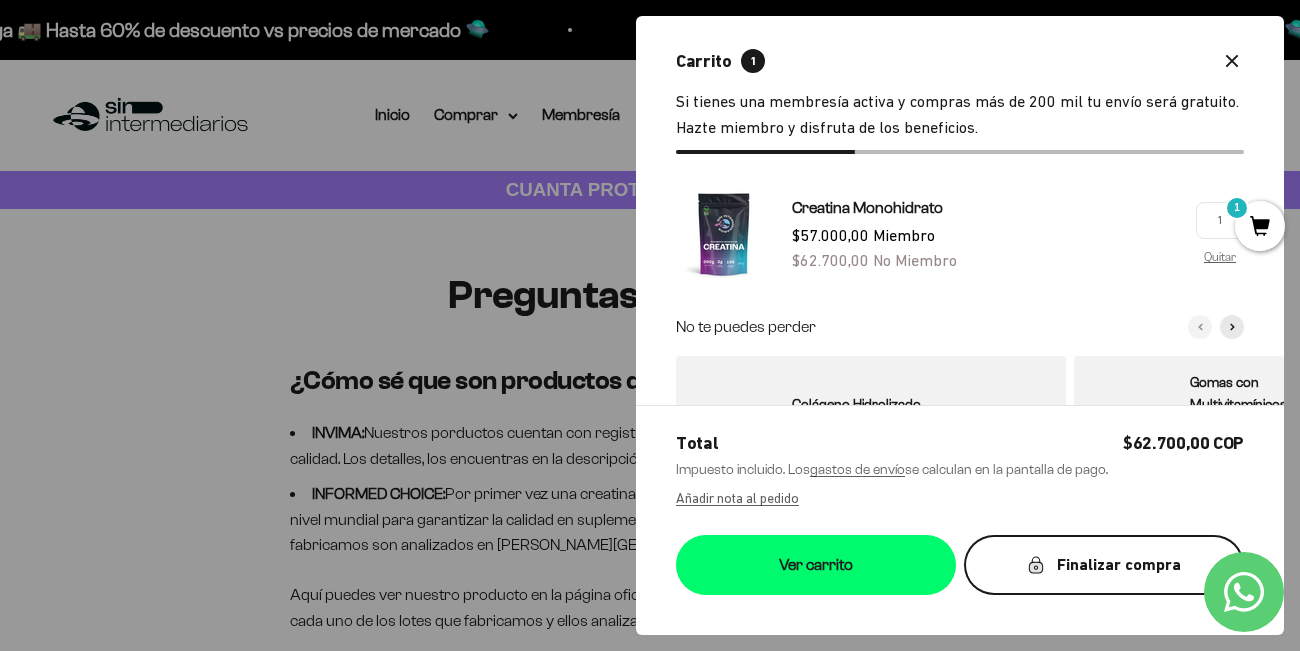 click on "Finalizar compra" at bounding box center (1104, 565) 